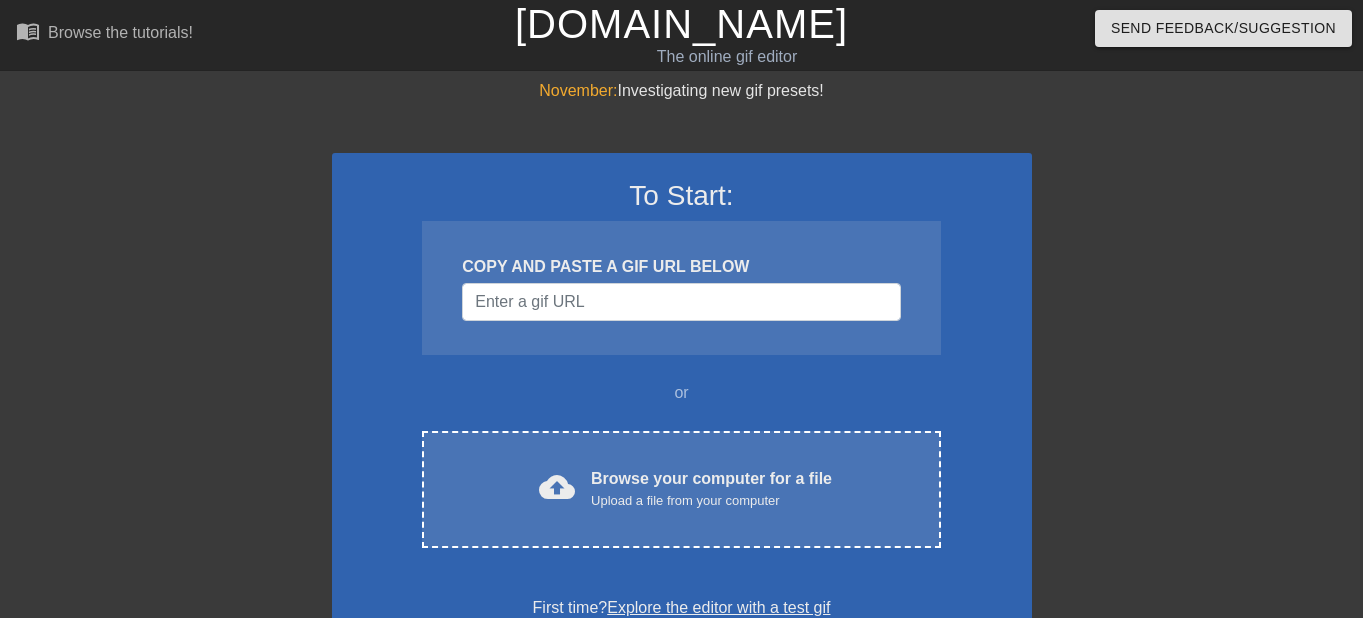 scroll, scrollTop: 0, scrollLeft: 0, axis: both 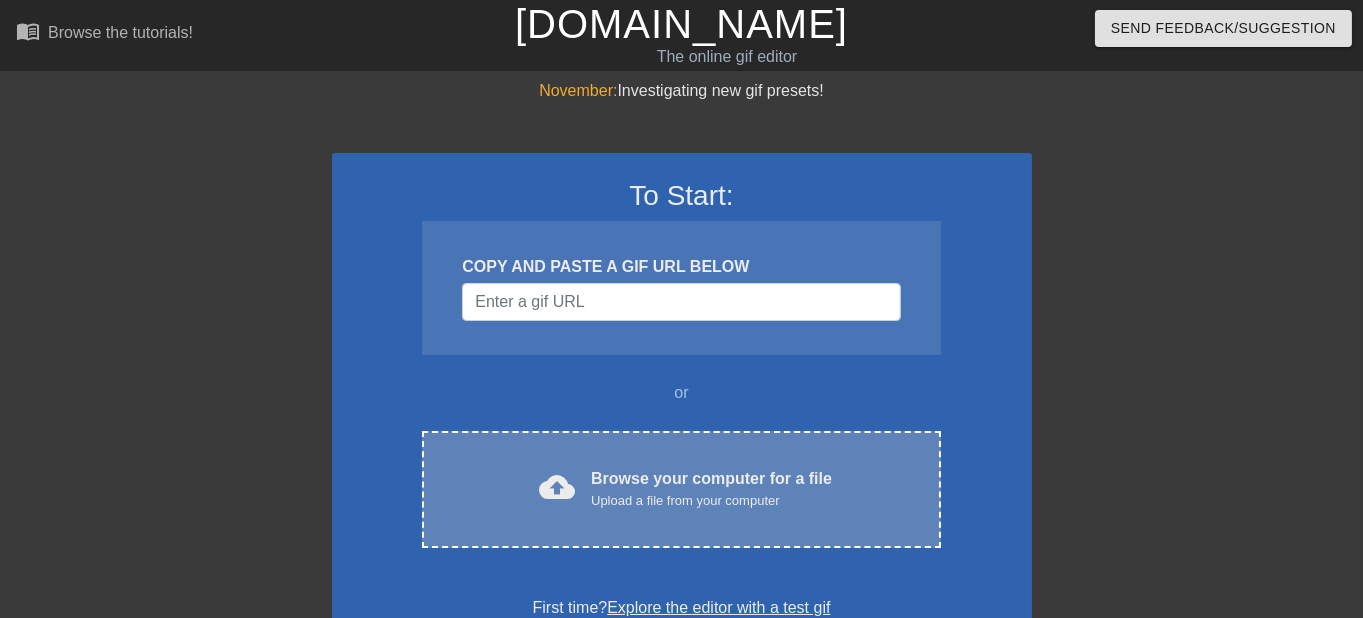 click on "Browse your computer for a file Upload a file from your computer" at bounding box center (711, 489) 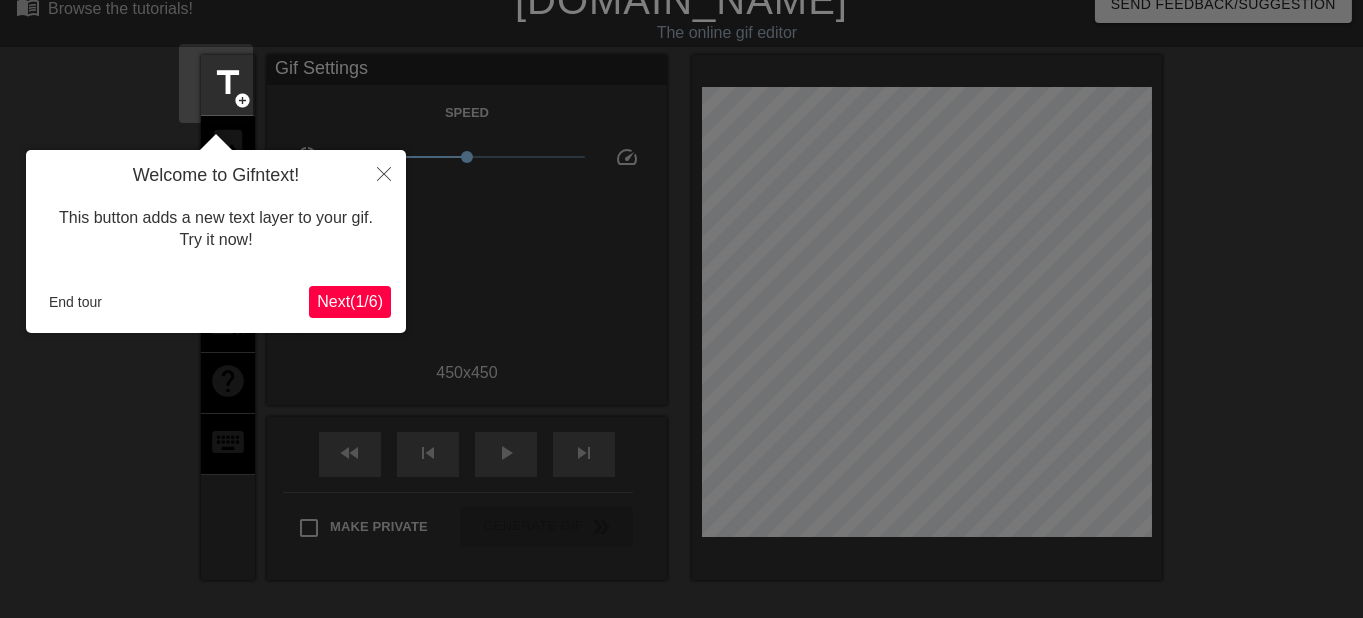 scroll, scrollTop: 48, scrollLeft: 0, axis: vertical 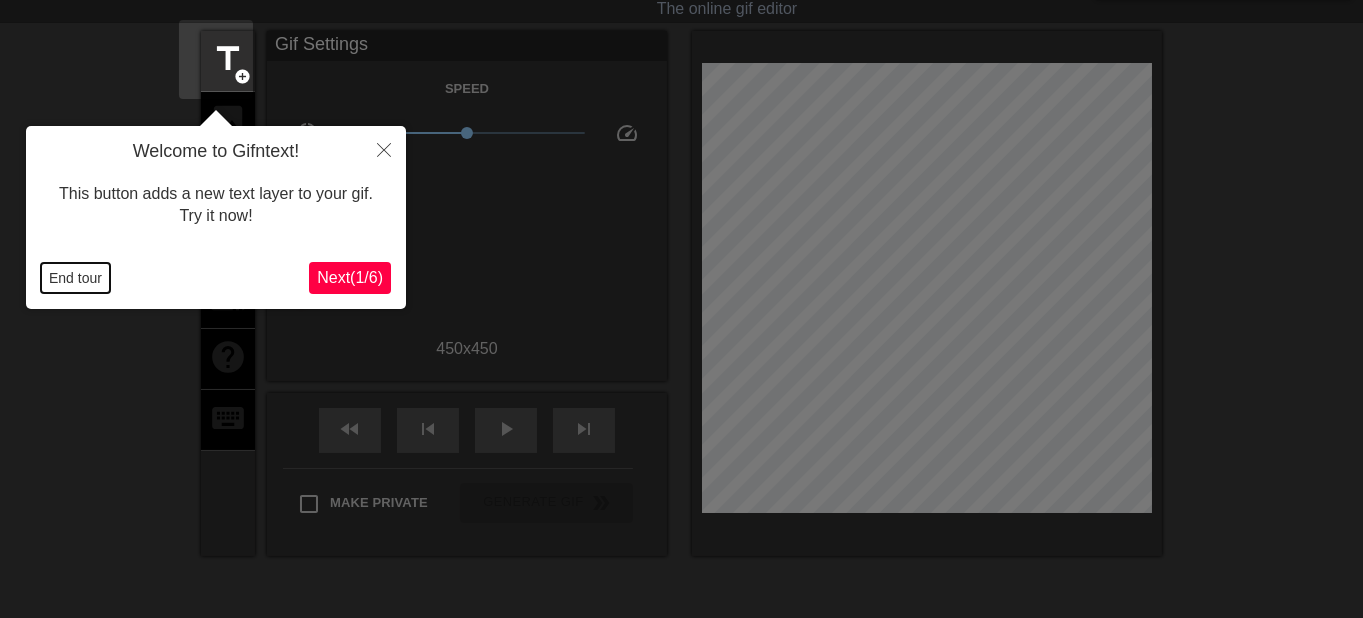 click on "End tour" at bounding box center [75, 278] 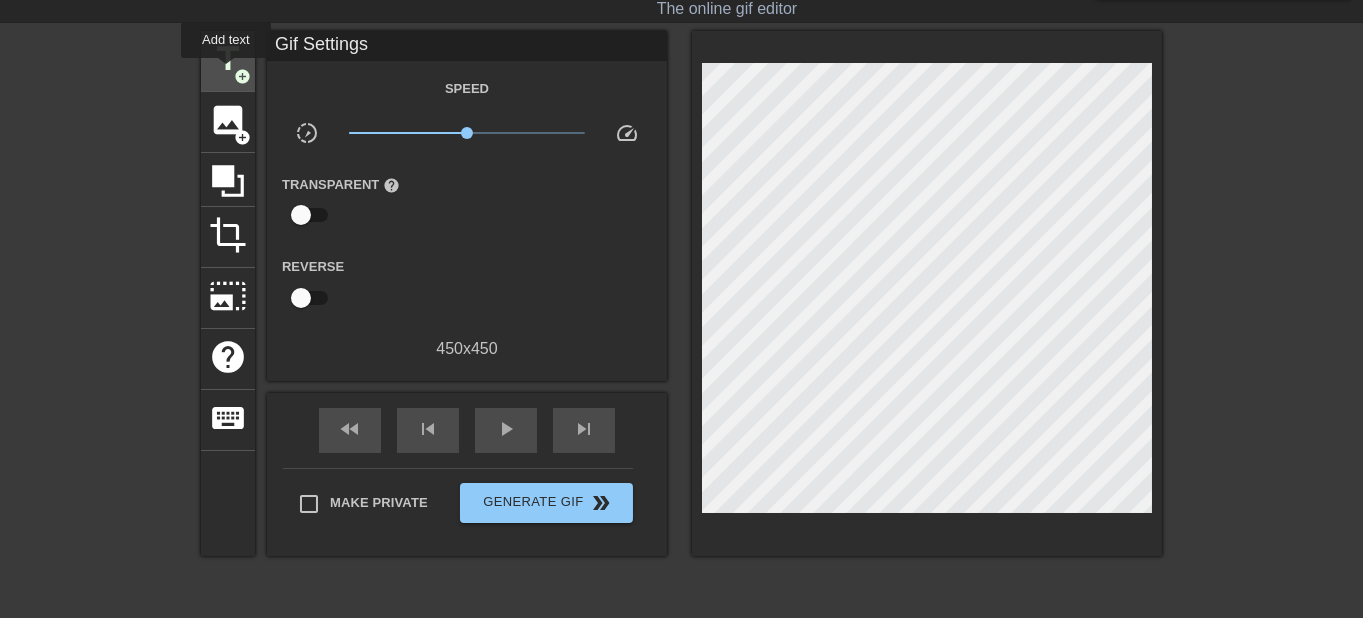 drag, startPoint x: 226, startPoint y: 71, endPoint x: 237, endPoint y: 83, distance: 16.27882 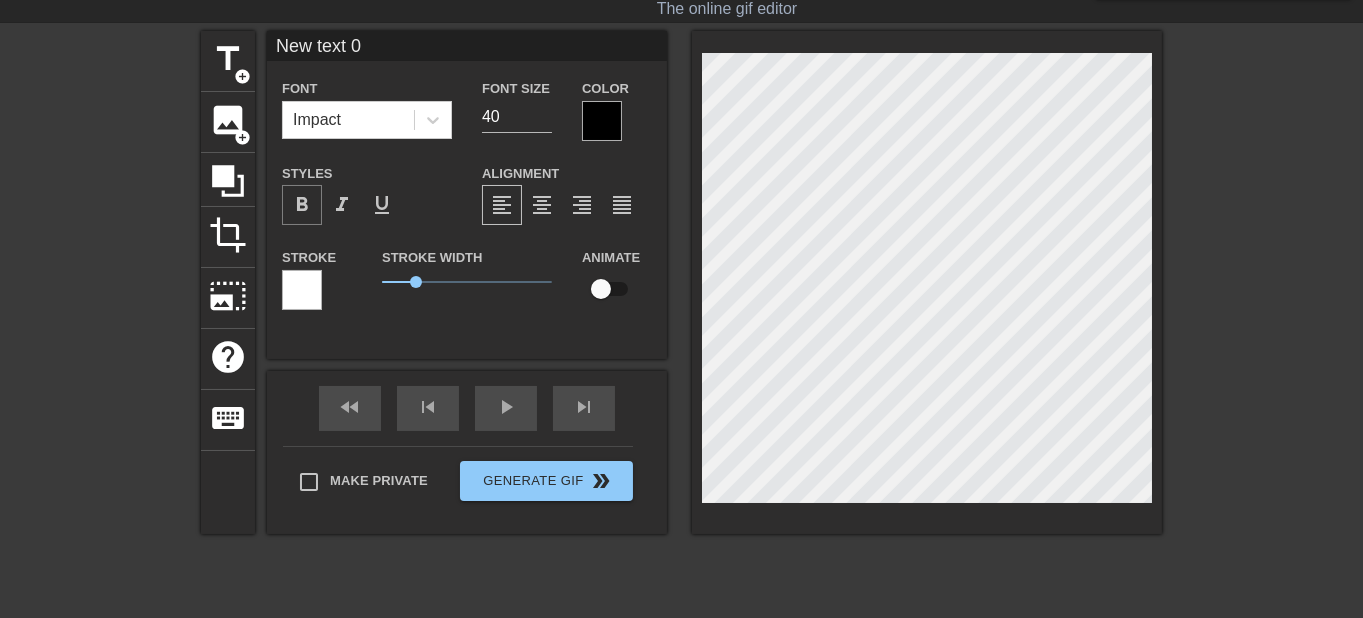 click on "format_bold" at bounding box center (302, 205) 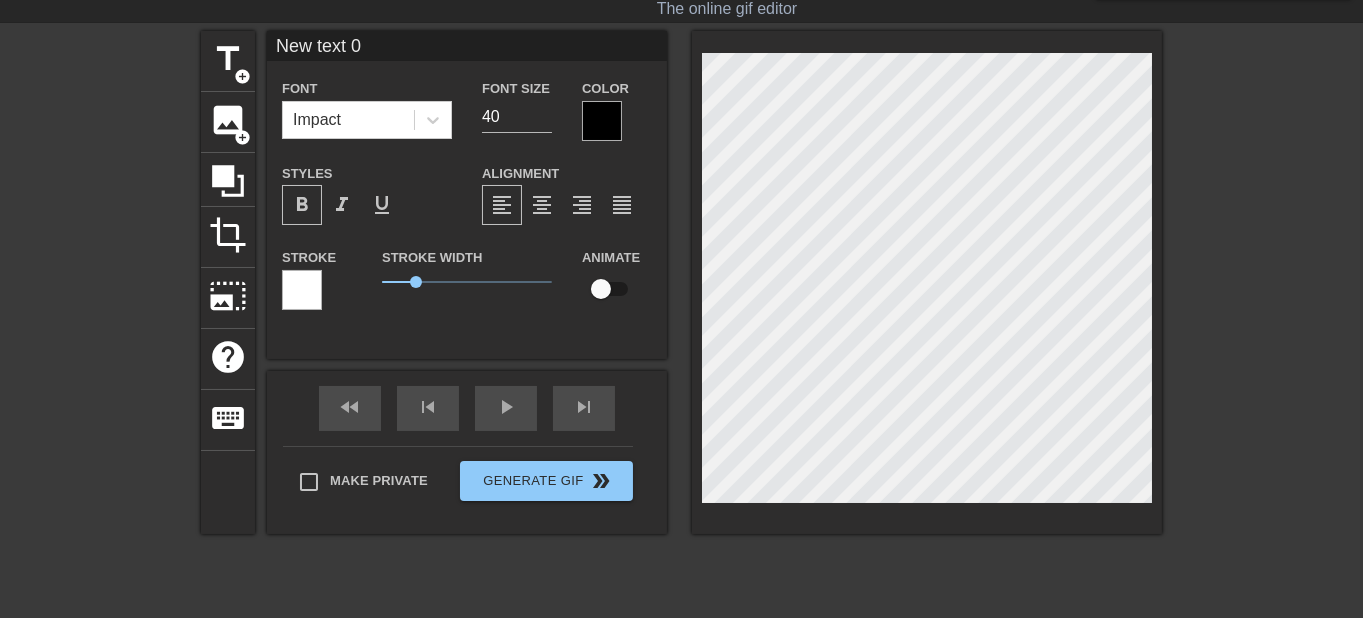 click on "format_bold" at bounding box center (302, 205) 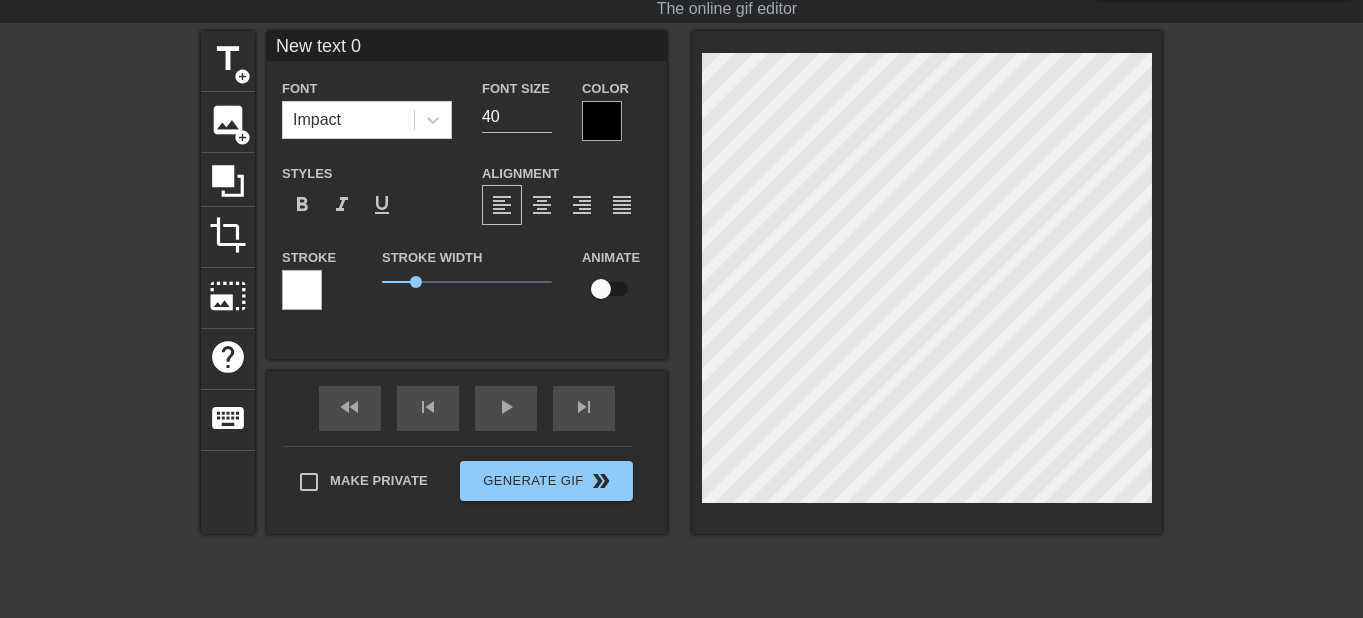 scroll, scrollTop: 0, scrollLeft: 0, axis: both 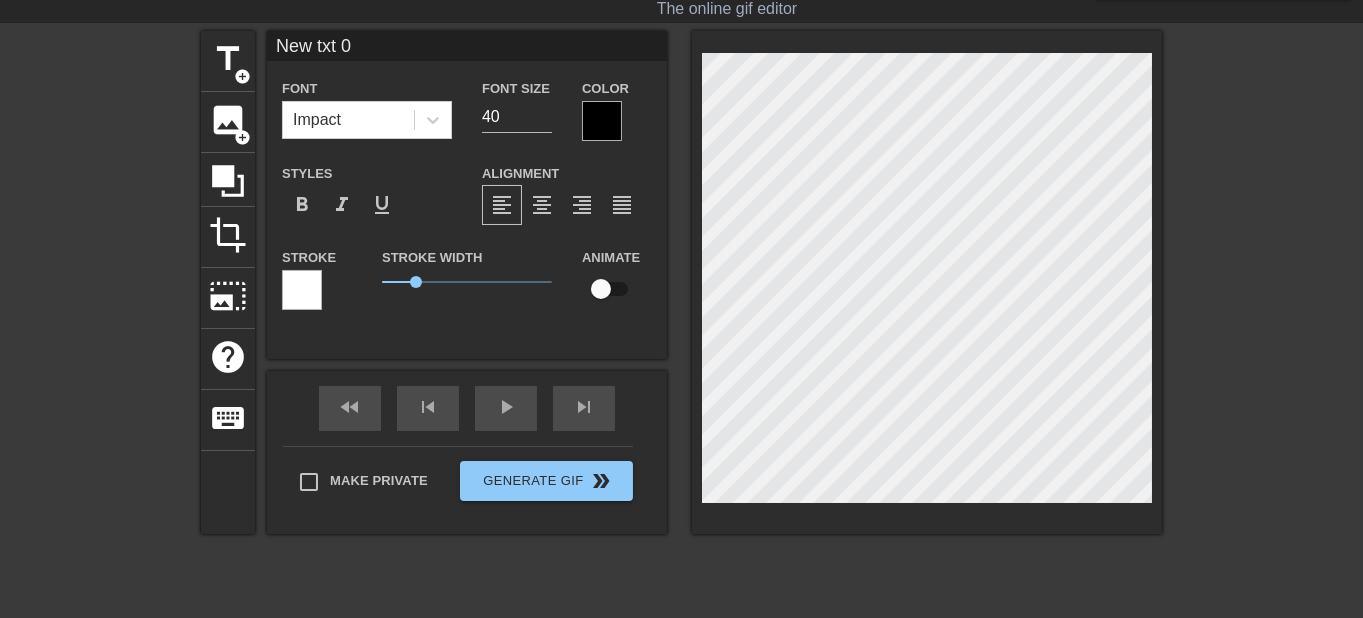 type on "New tt 0" 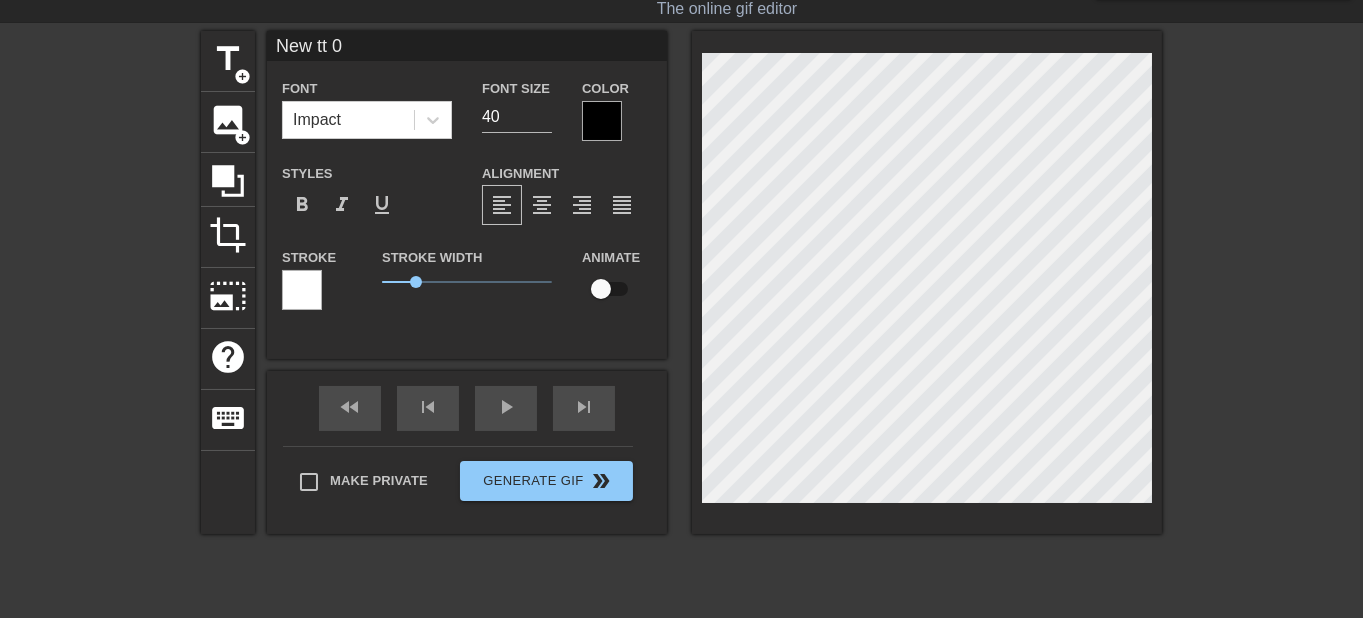 type on "New t 0" 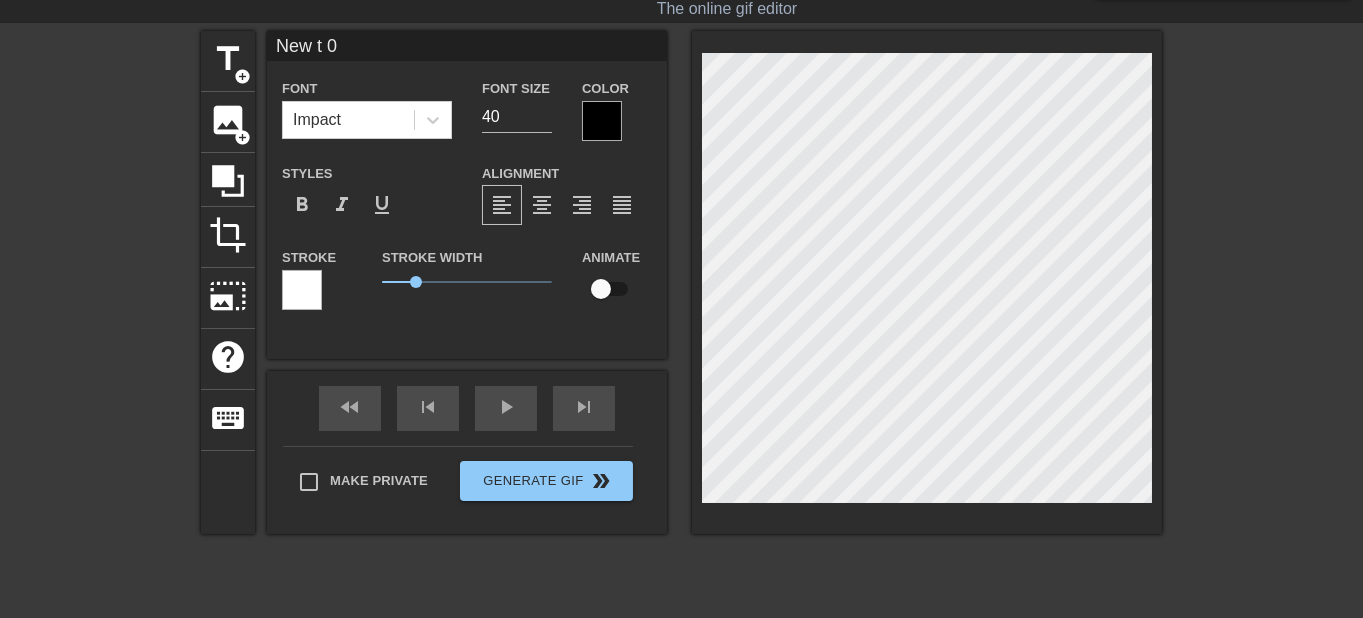 type on "New t0" 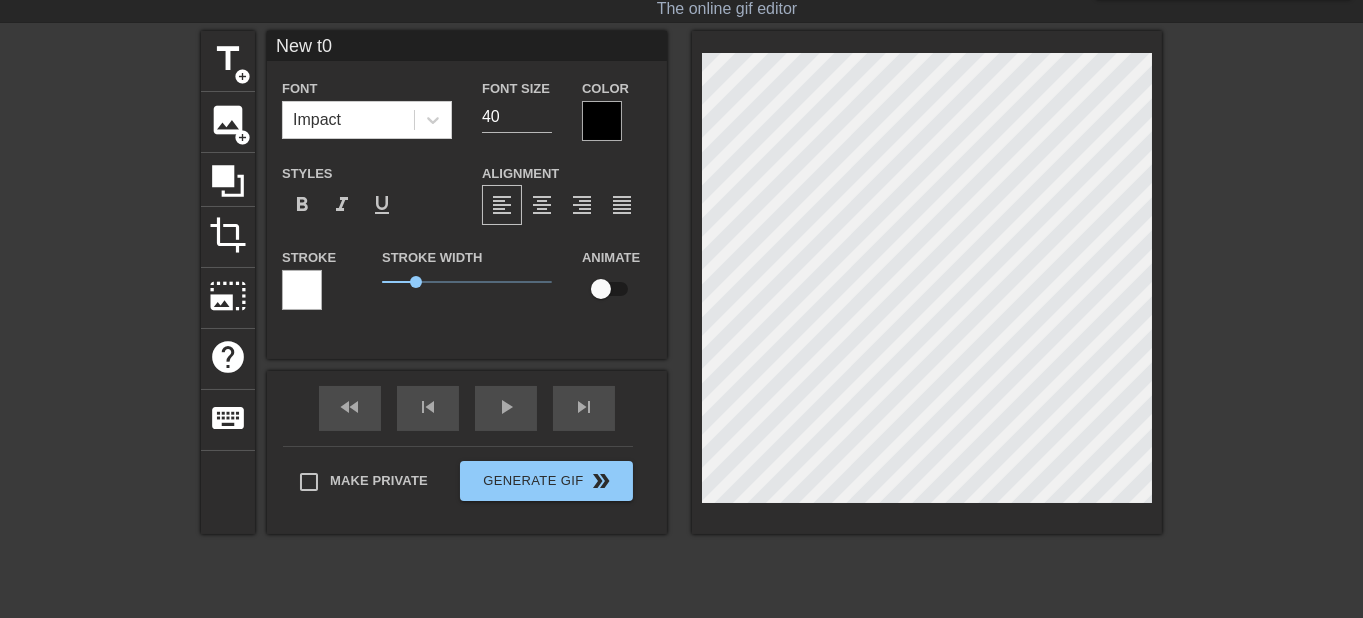 type on "New t" 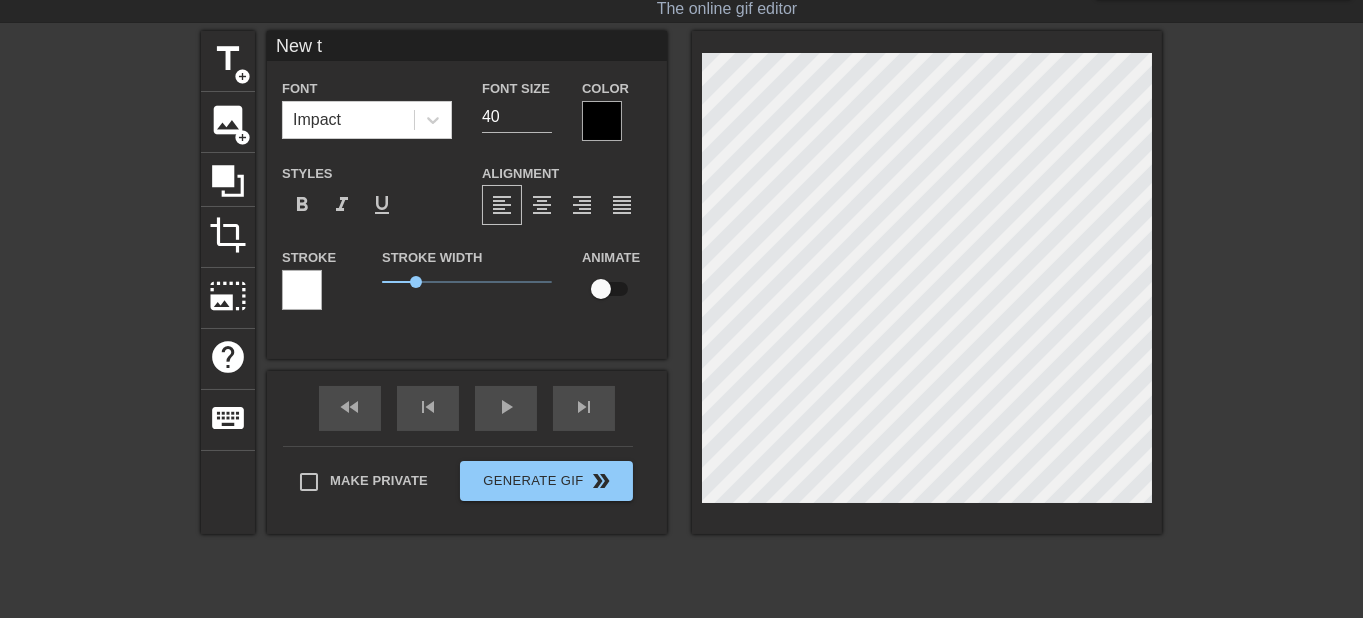 type on "New" 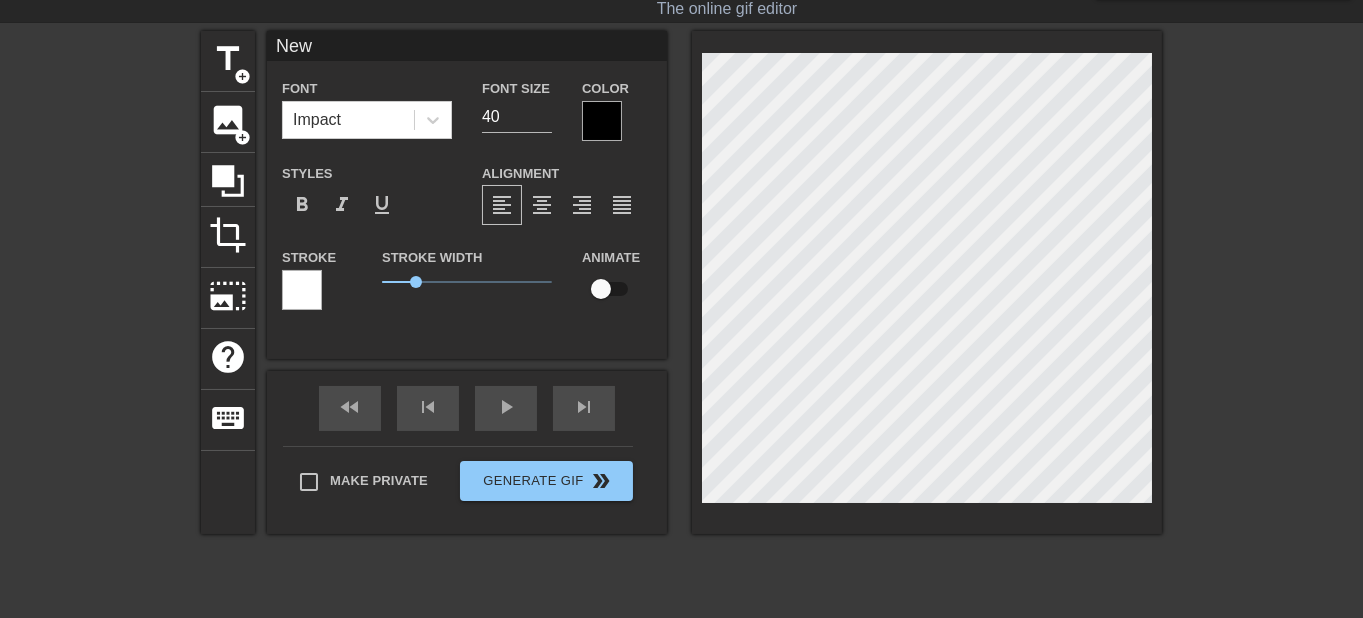 type on "New" 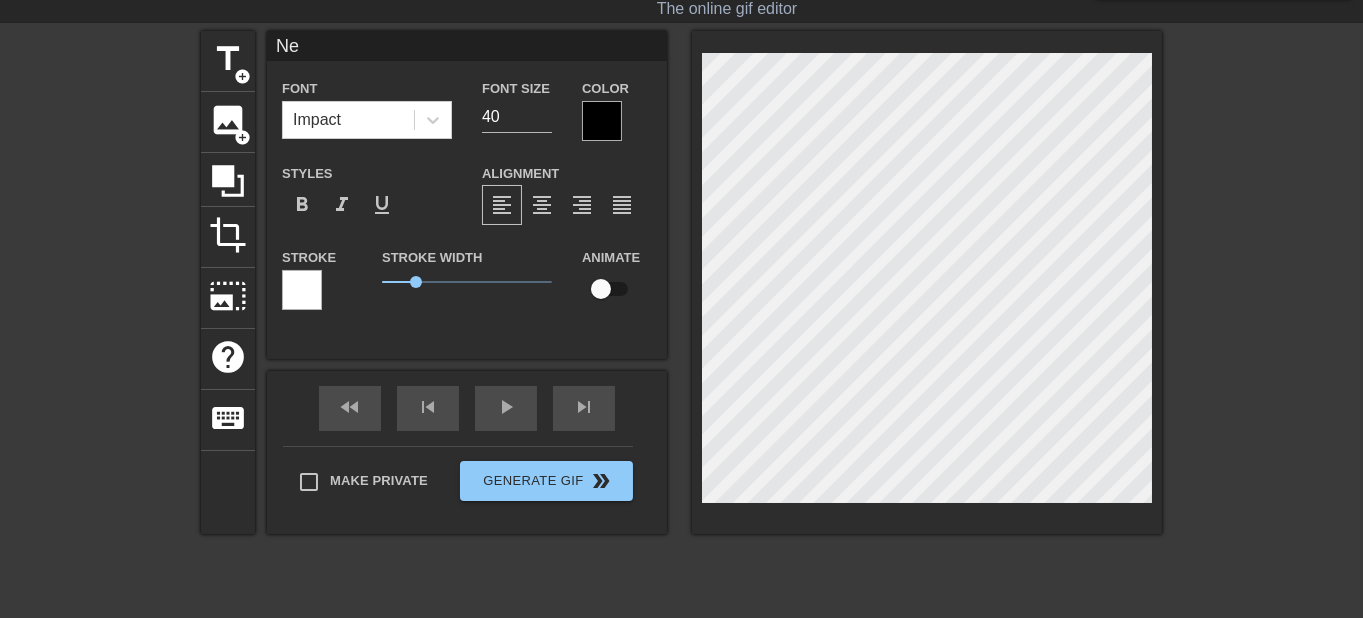 type on "N" 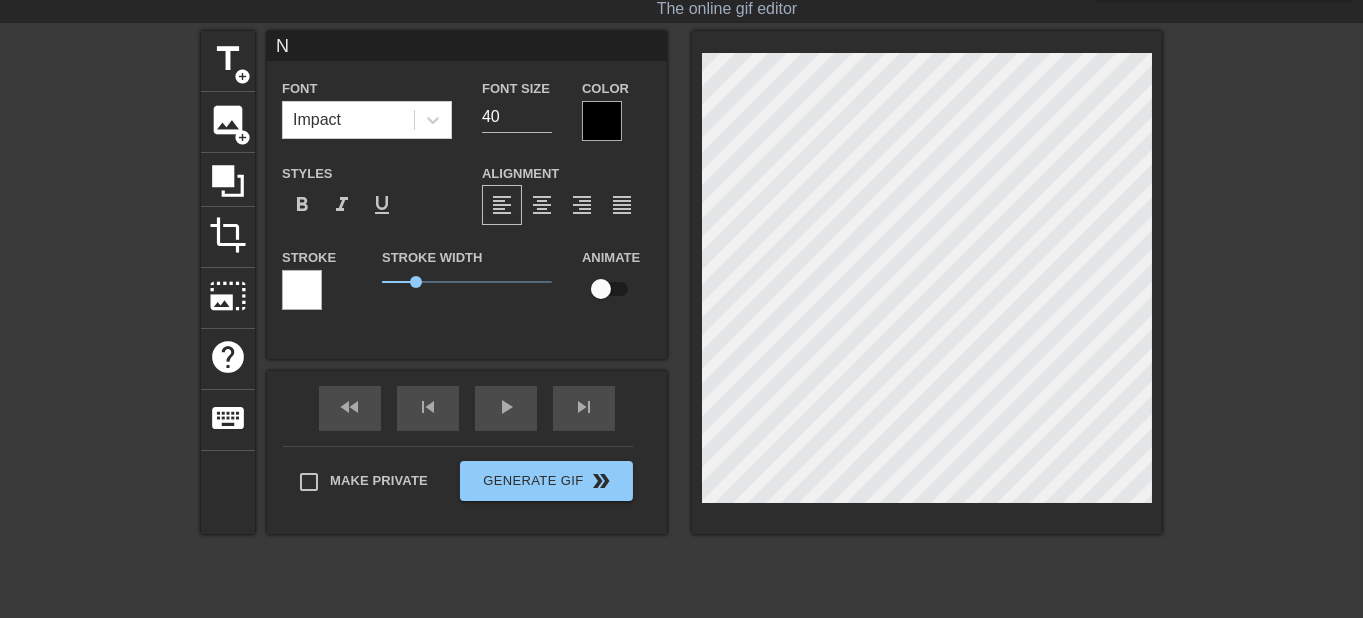 type 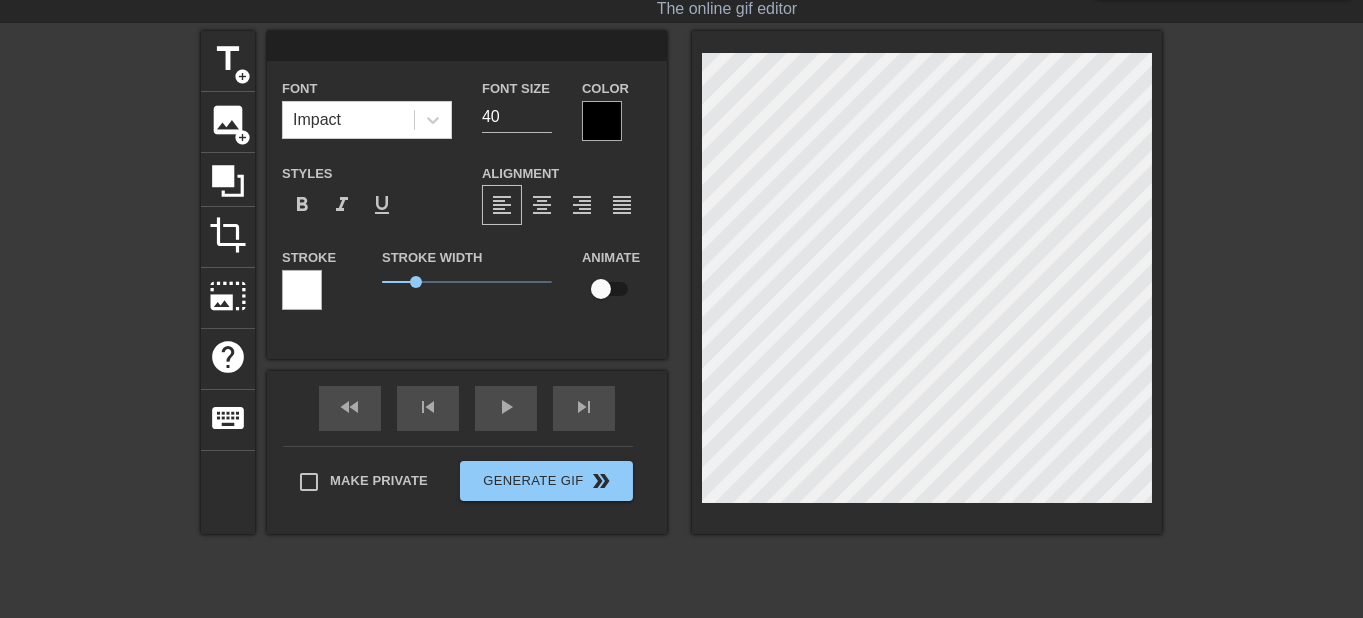 type on "à" 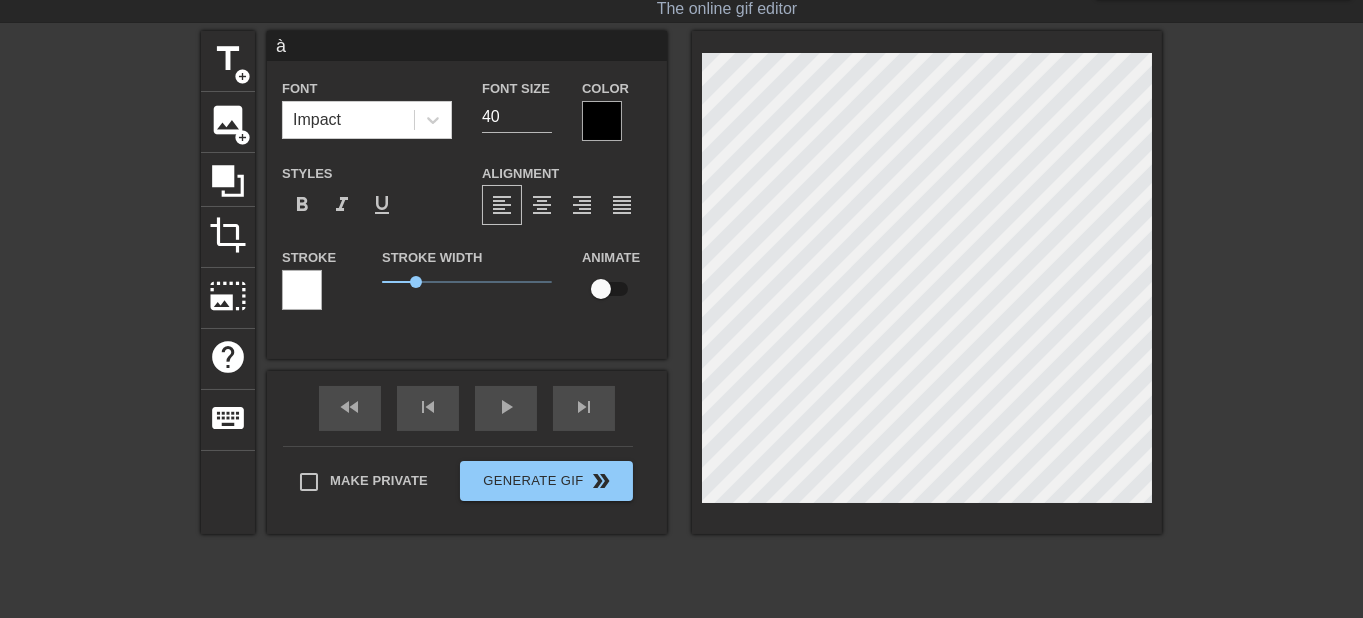 type on "à" 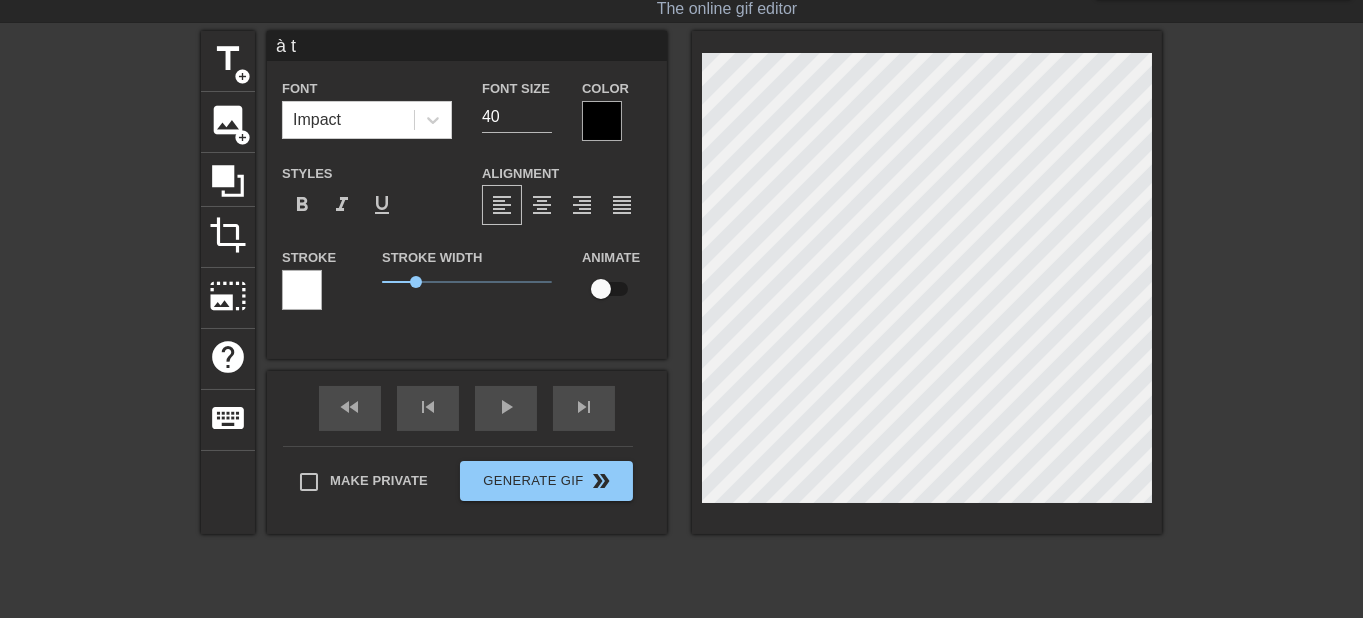 type on "à to" 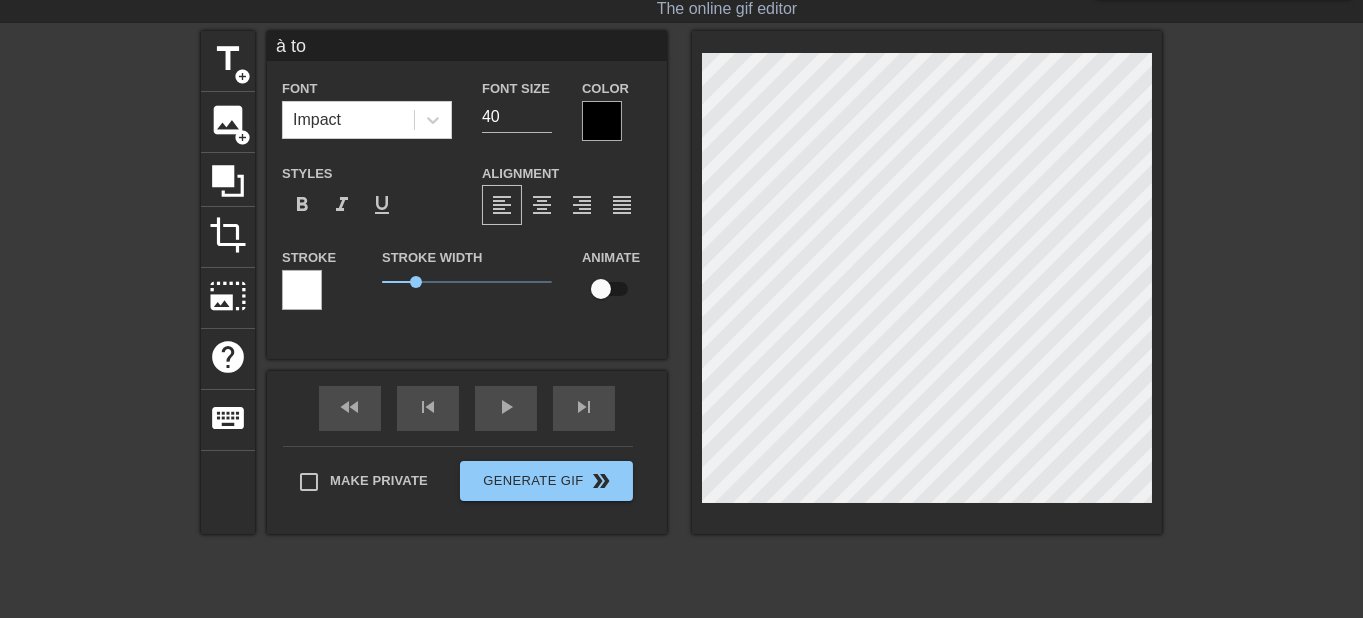 type on "à tou" 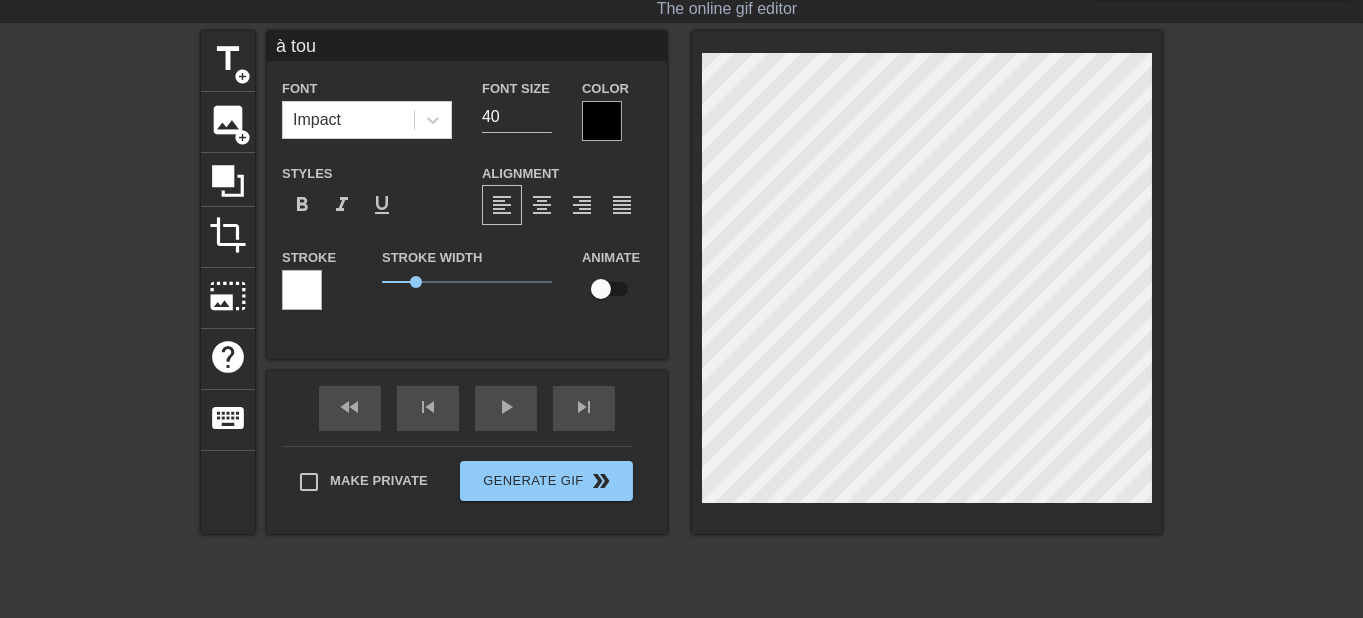type on "à toue" 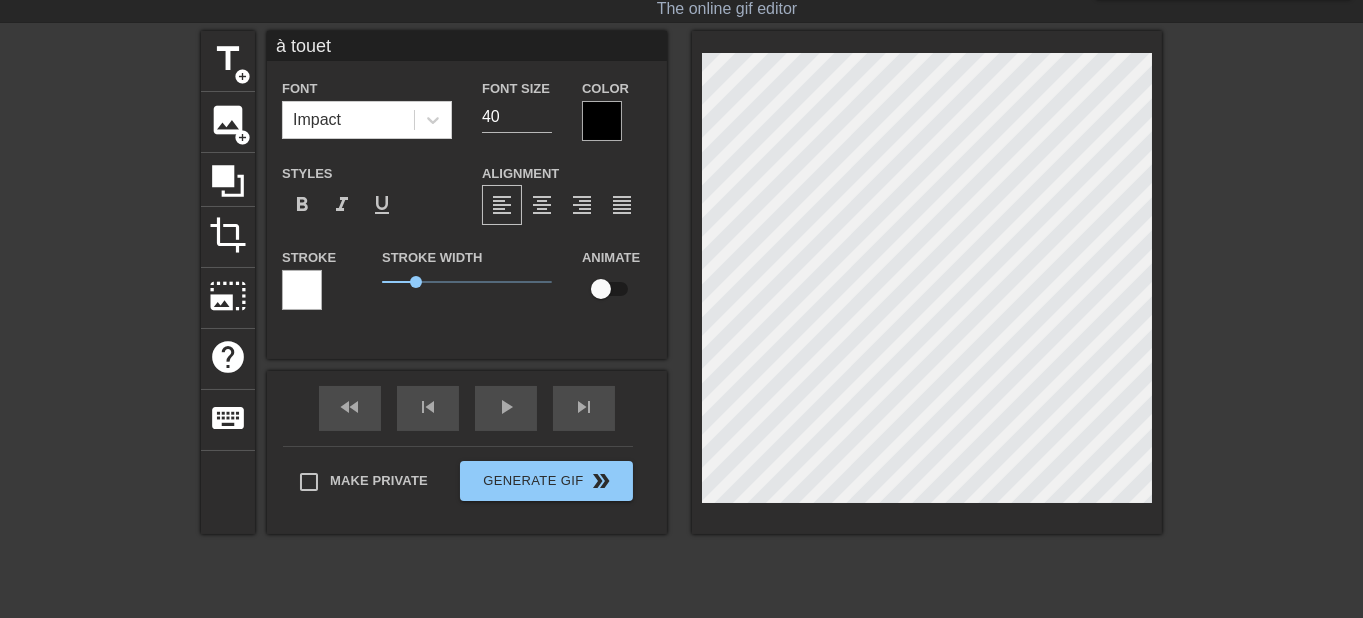 scroll, scrollTop: 0, scrollLeft: 0, axis: both 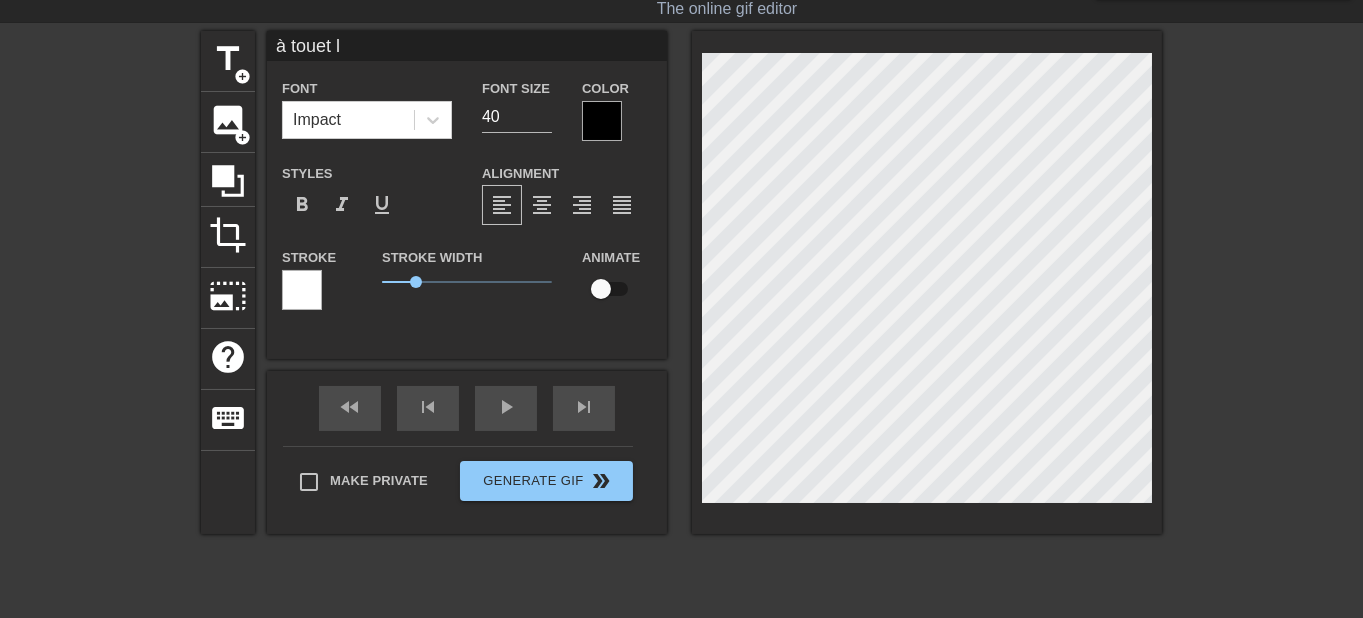 type on "à touet la" 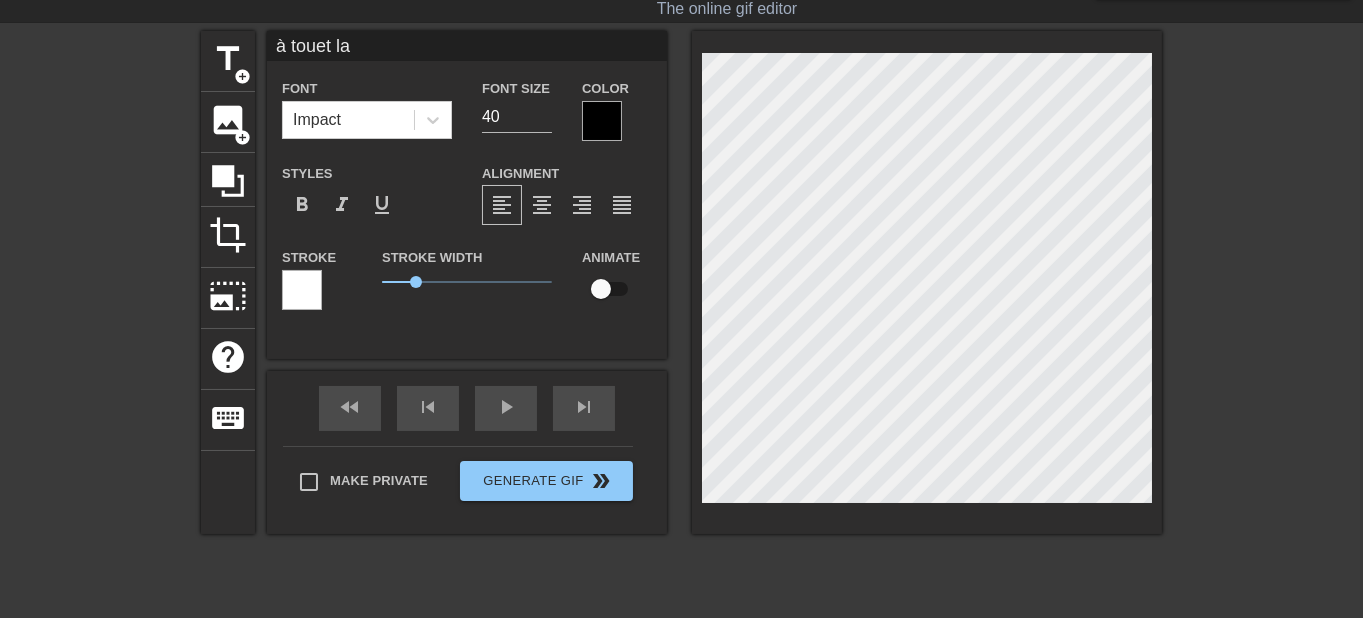 type on "à touet l" 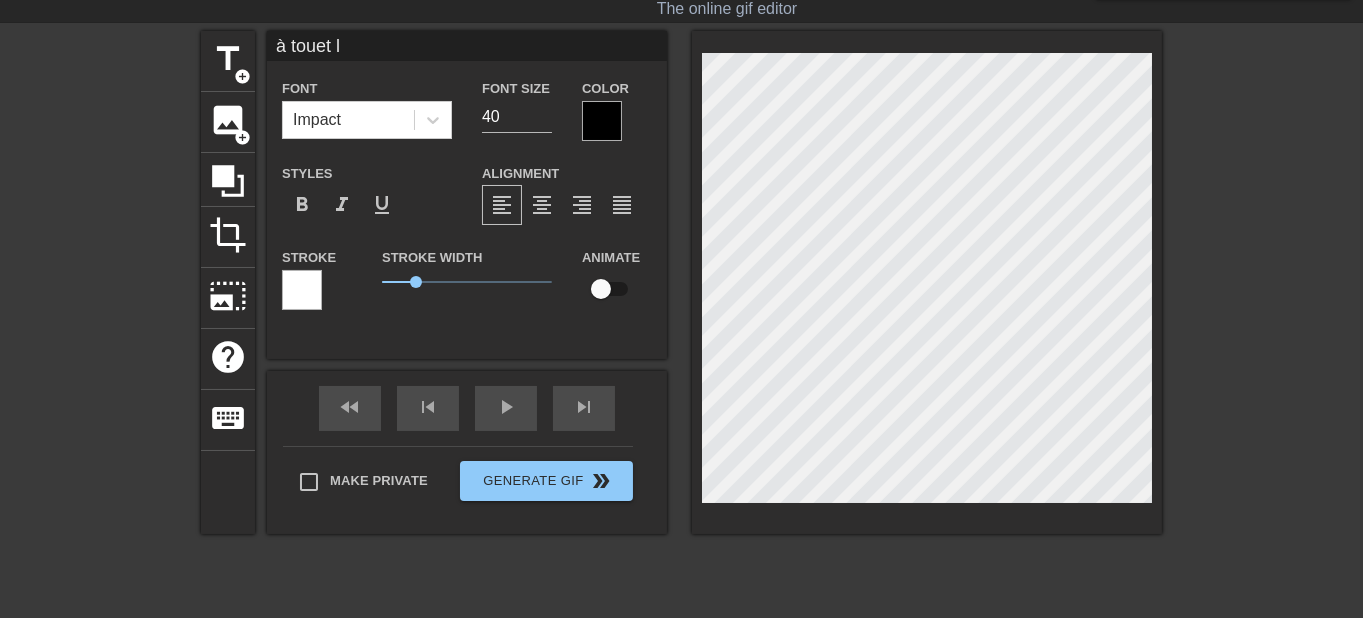 type on "à touet" 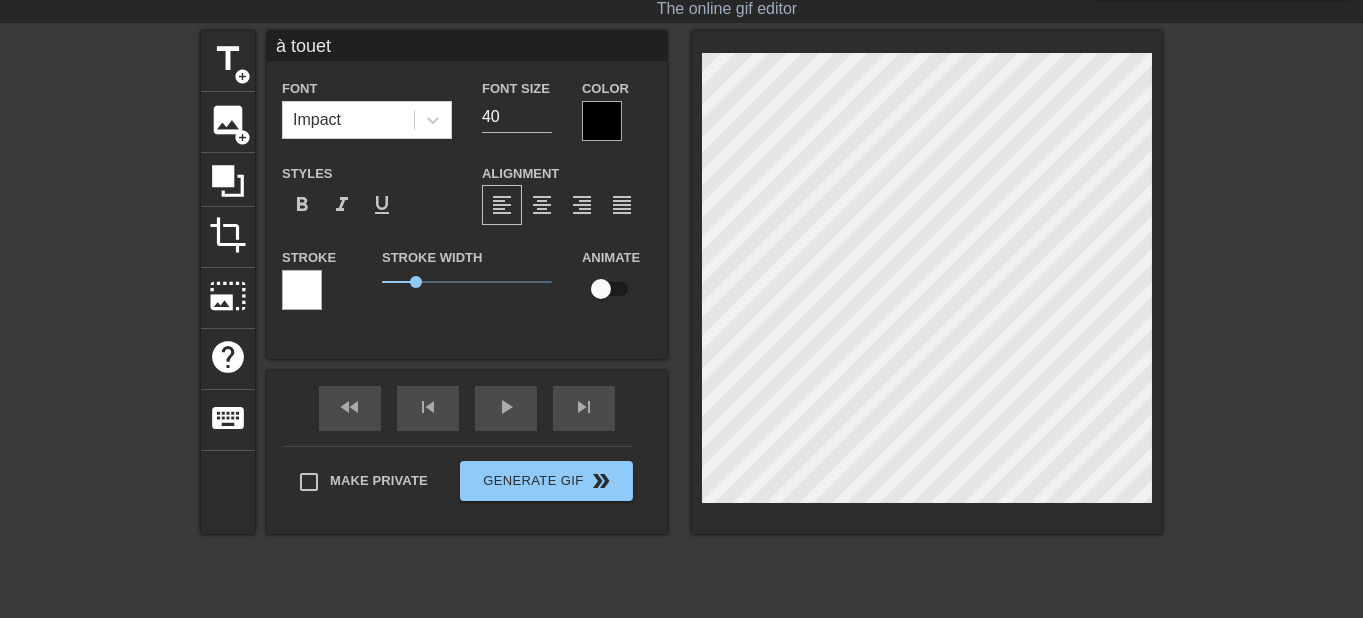 scroll, scrollTop: 0, scrollLeft: 1, axis: horizontal 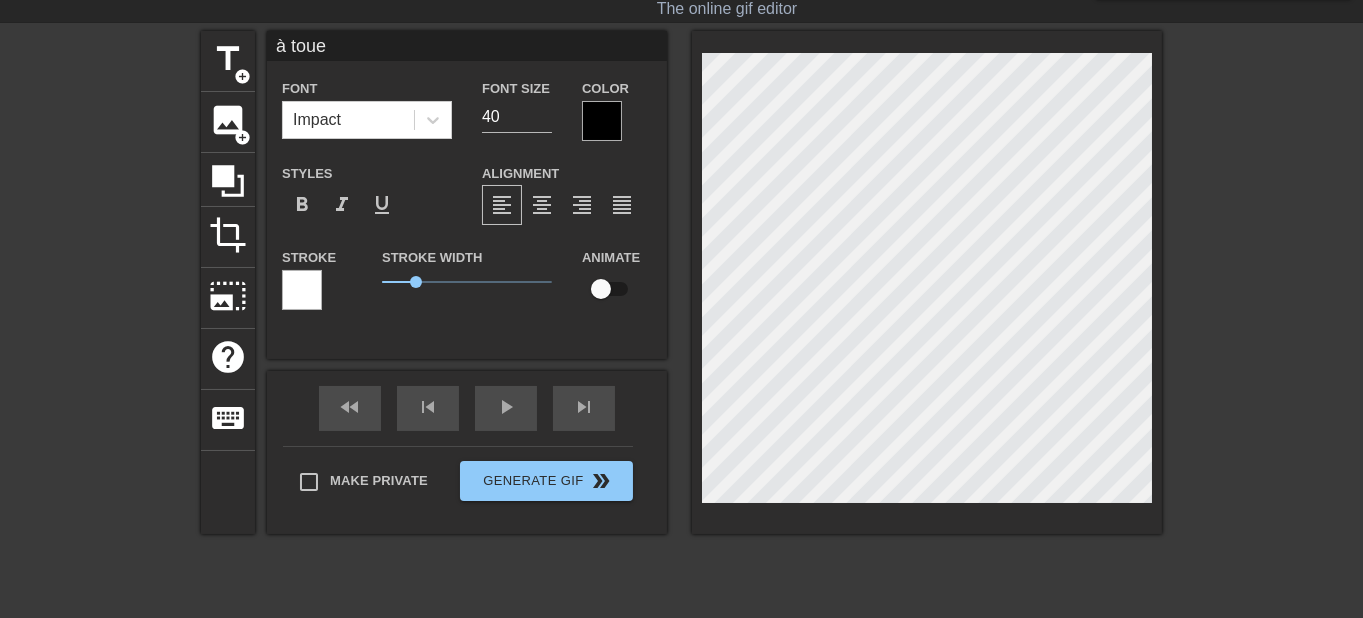type on "à tou" 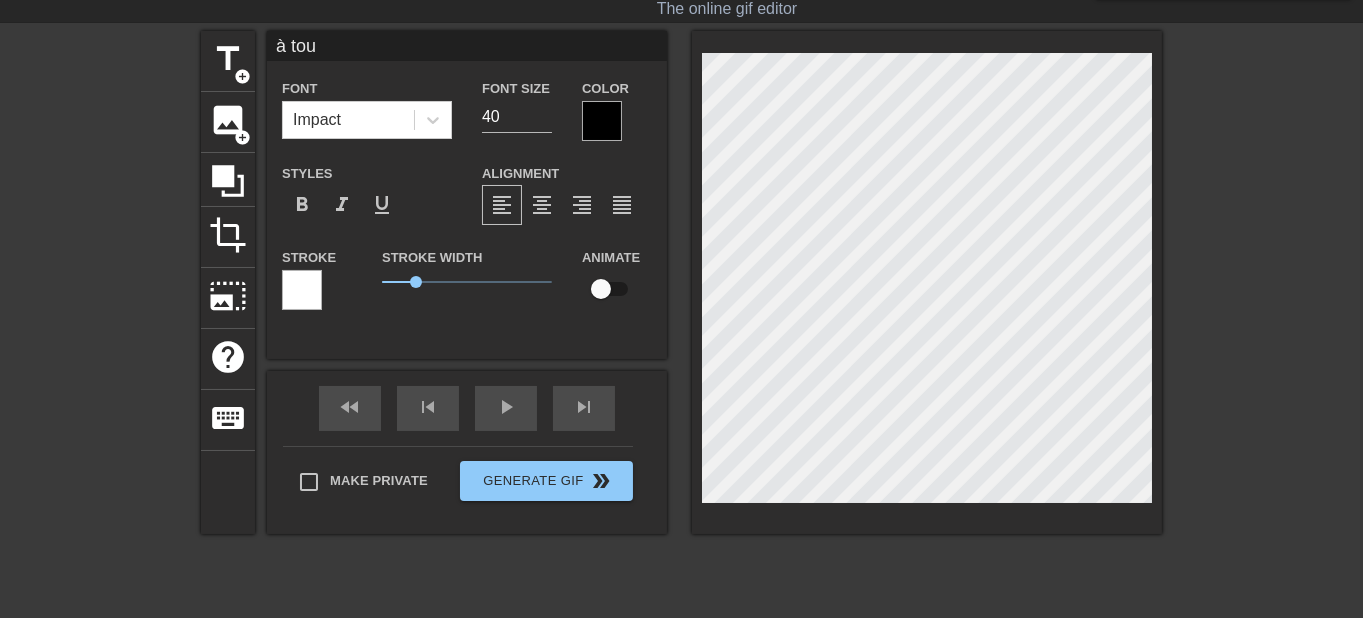 type on "à tout" 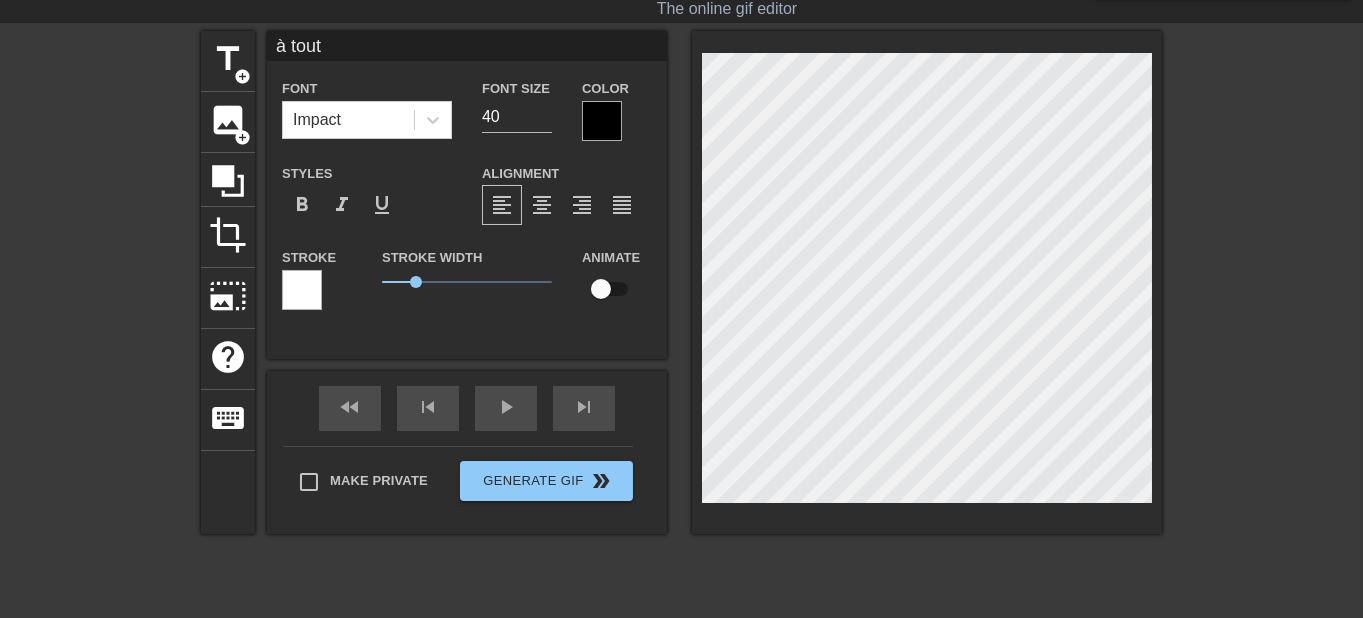 type on "à toute" 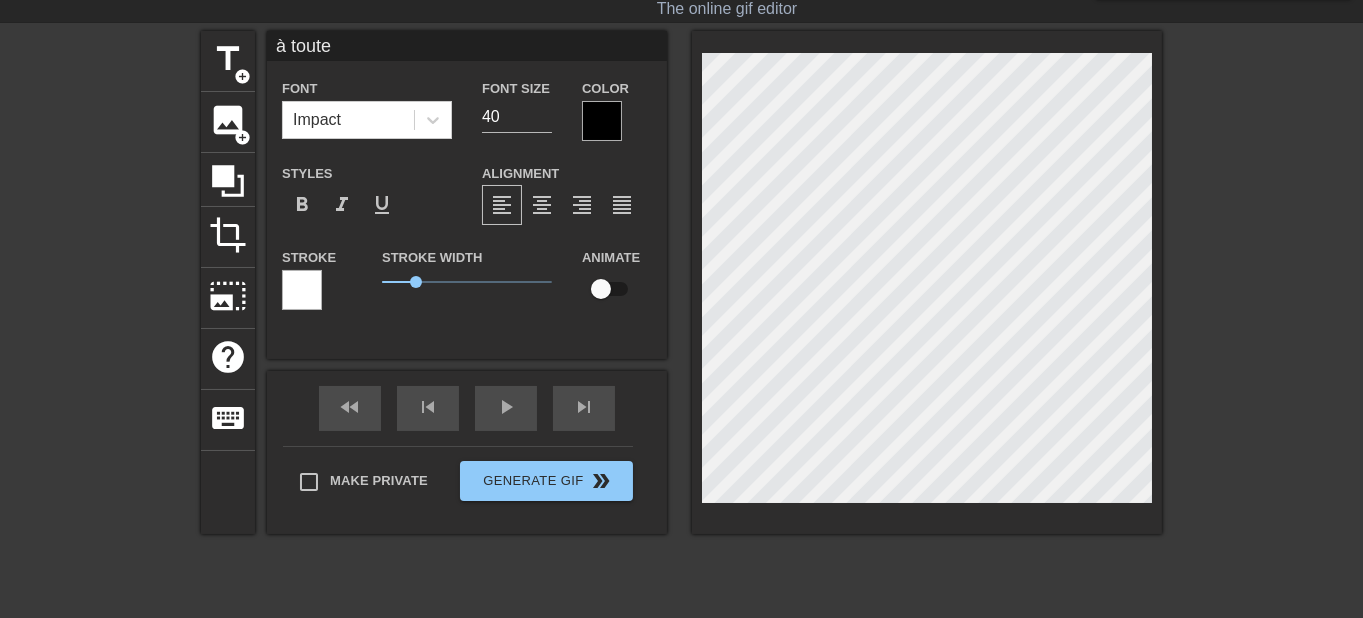 type on "à toute" 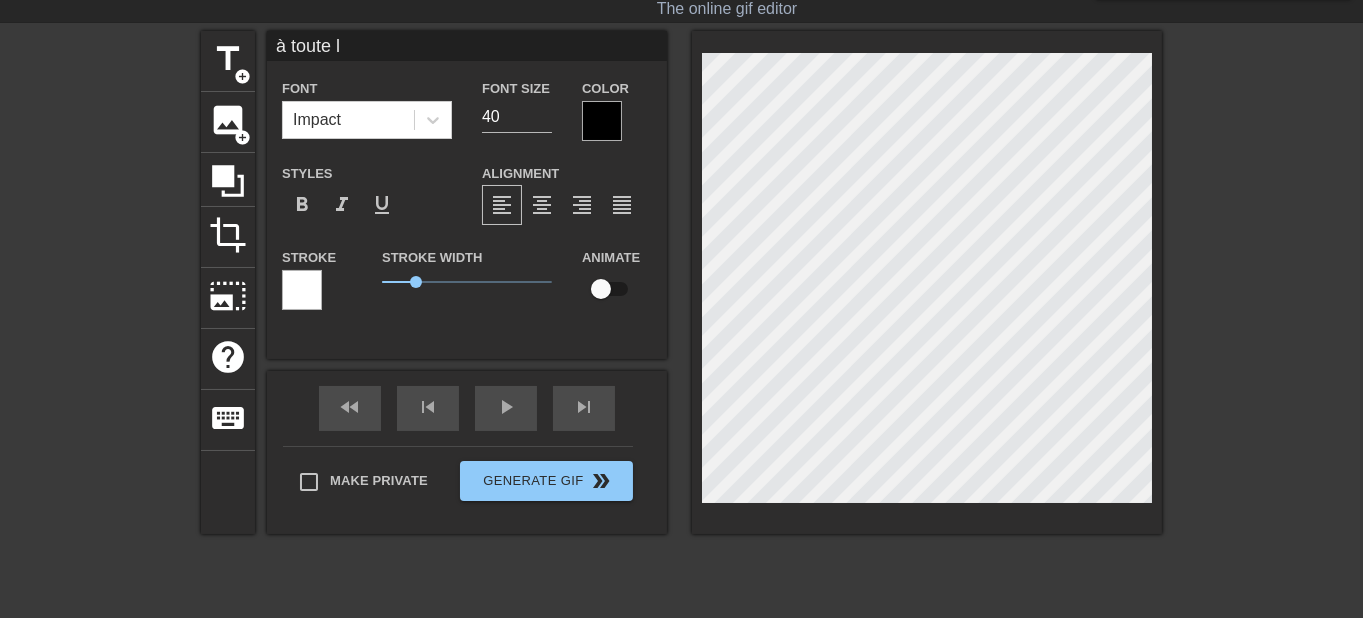 type on "à toute la" 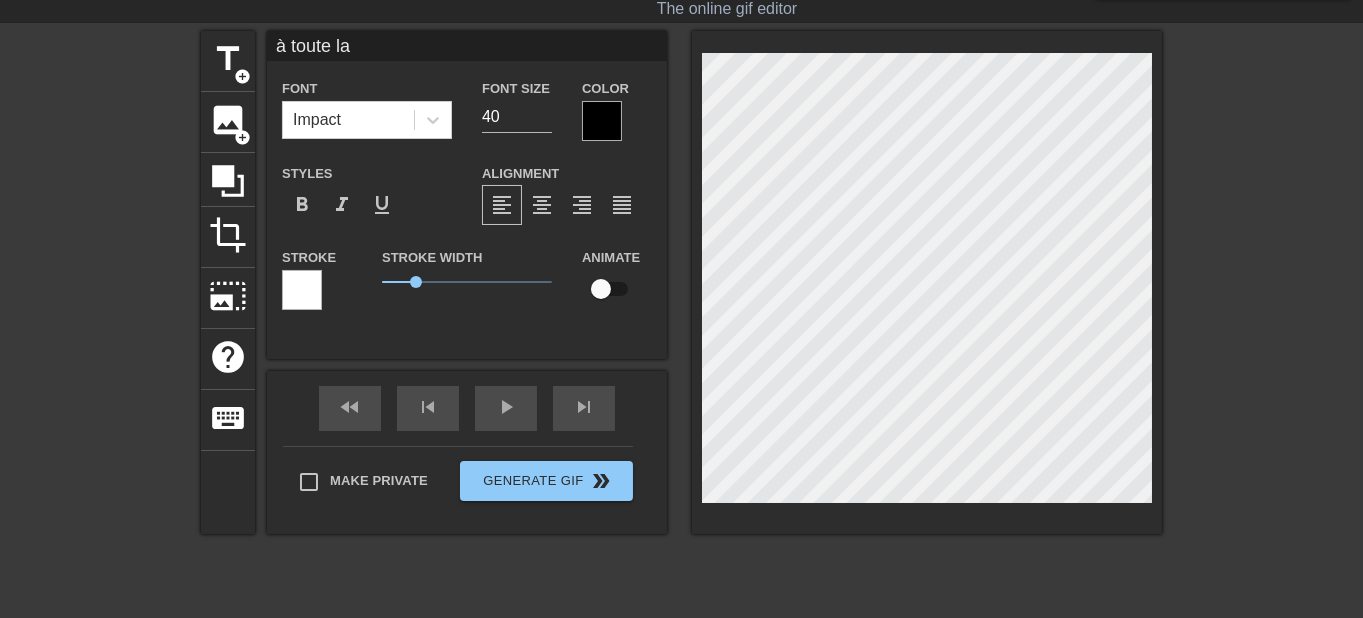 type on "à toute la" 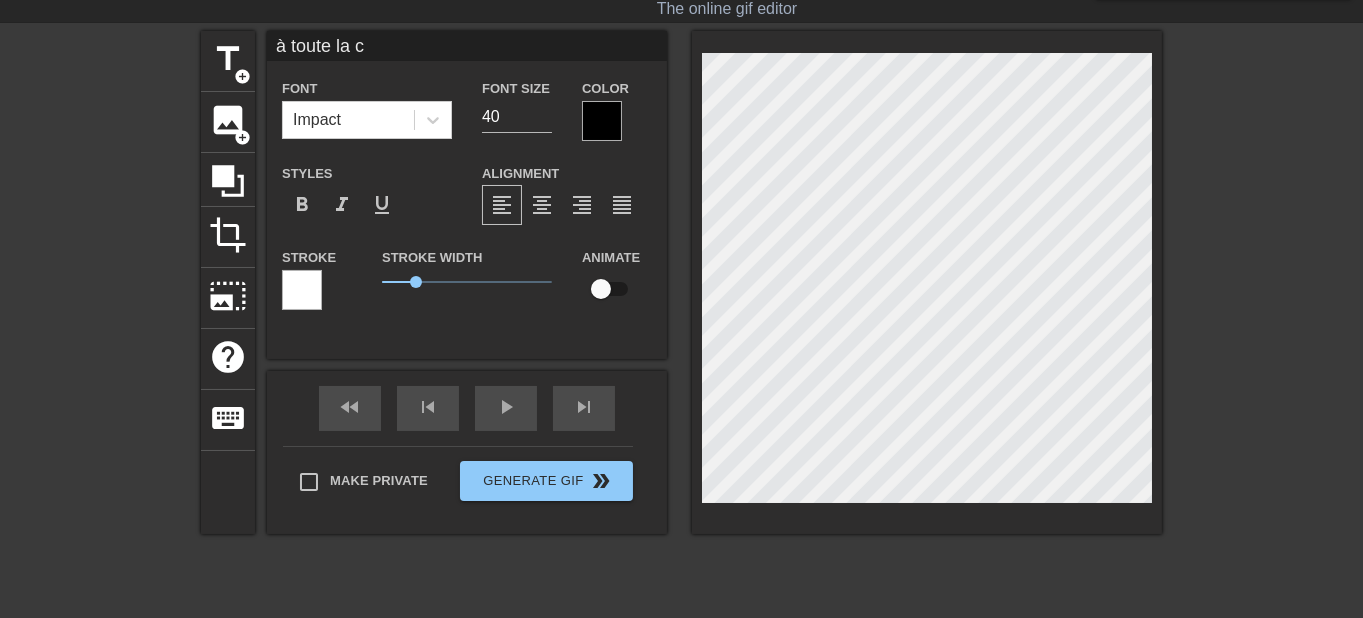 type on "à toute la co" 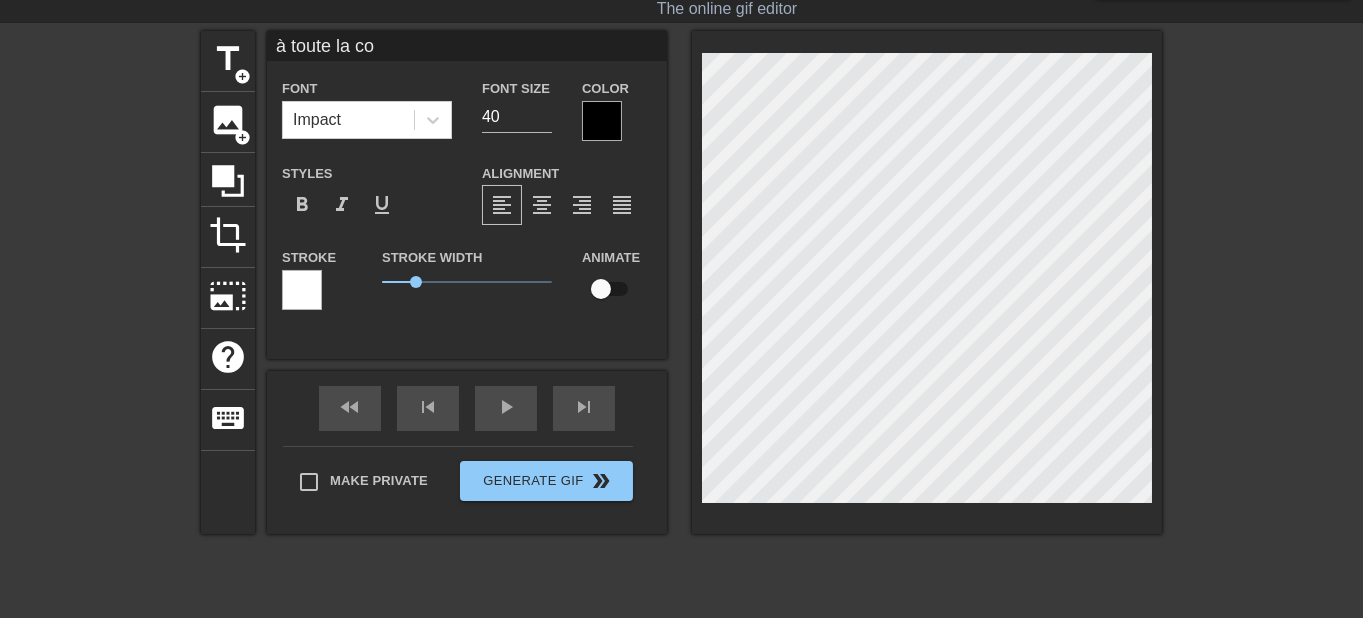 type on "à toute la com" 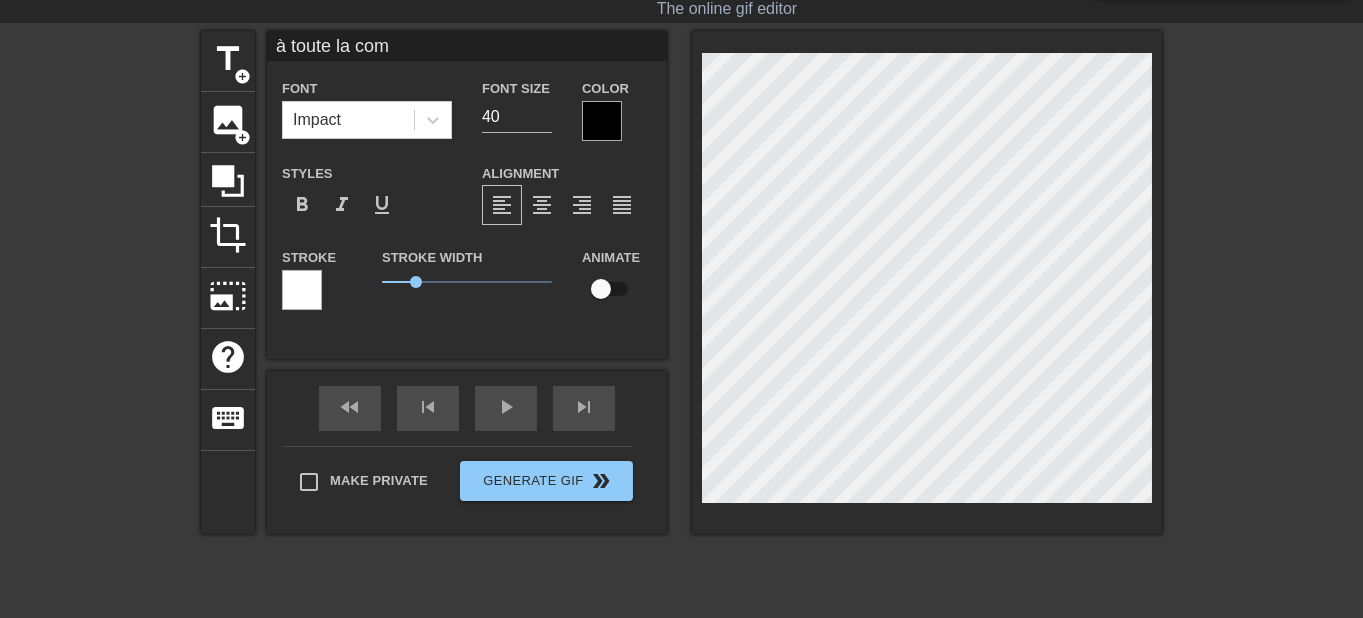 type on "à toute la comm" 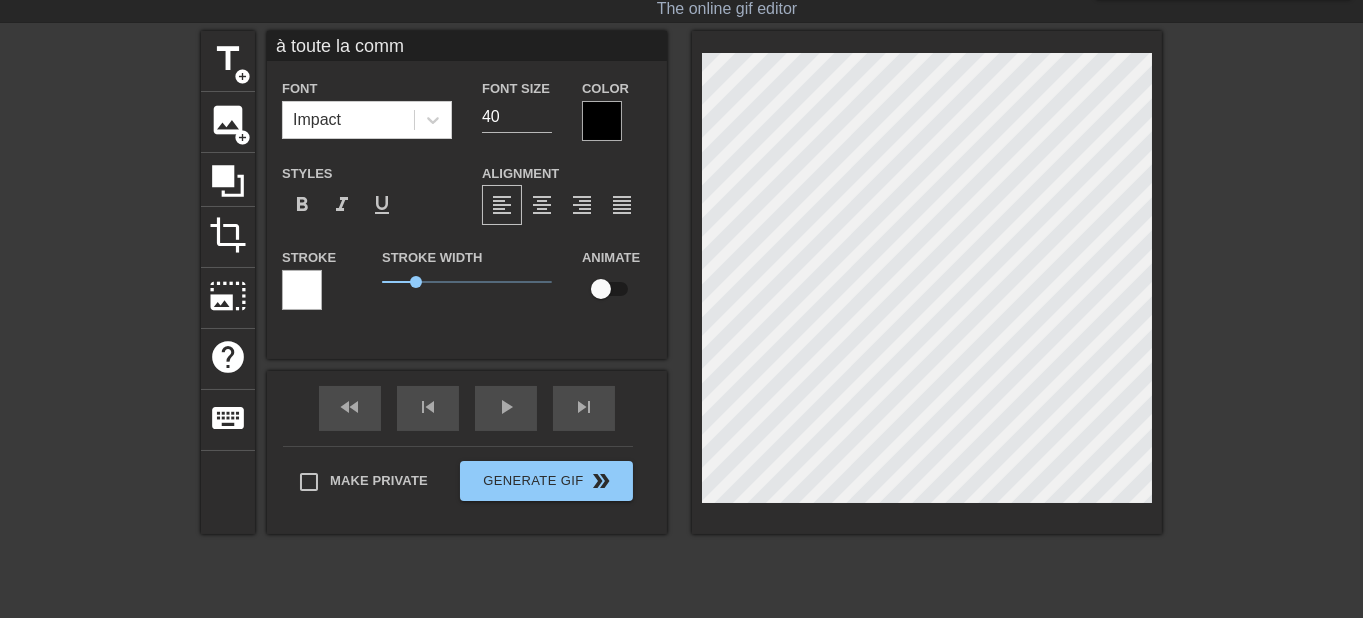 type on "à toute la commu" 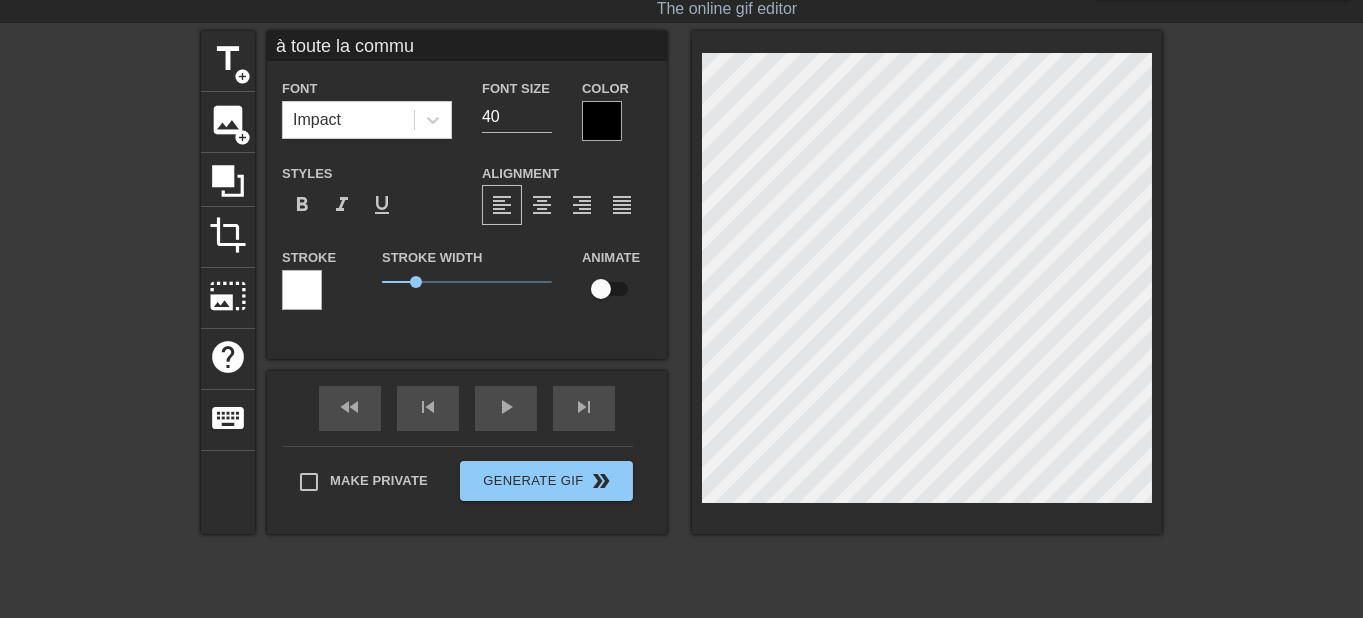 type on "à toute la commun" 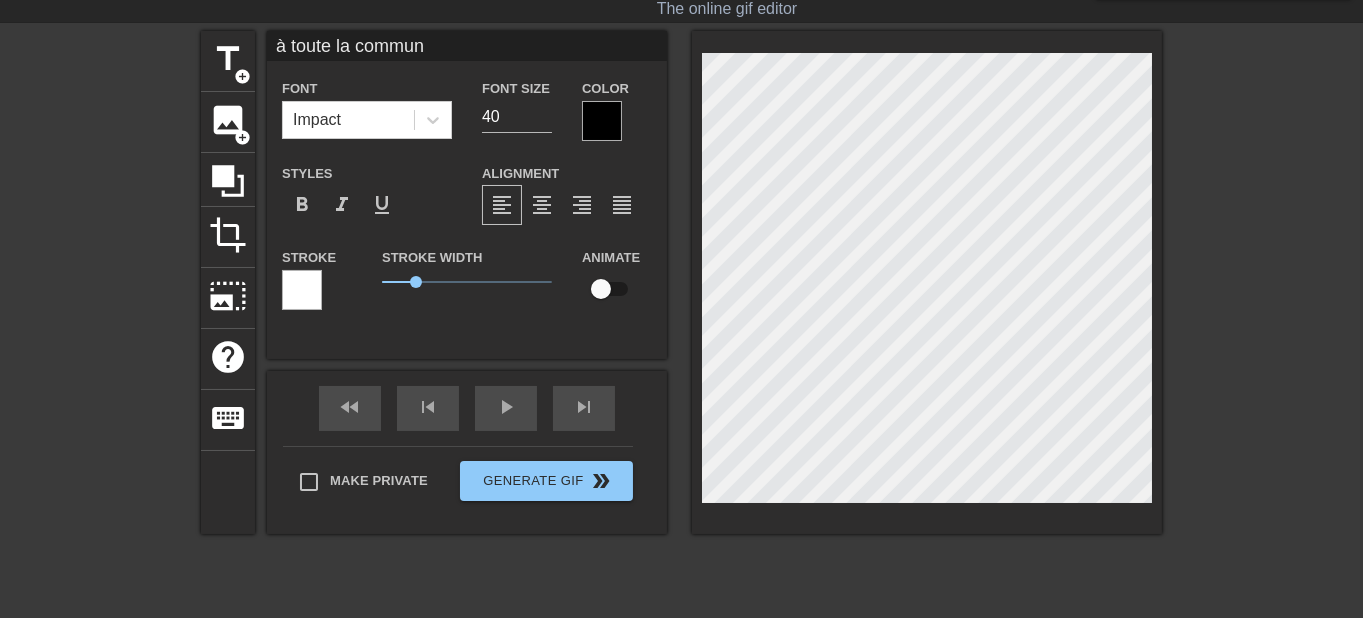 type on "à toute la communa" 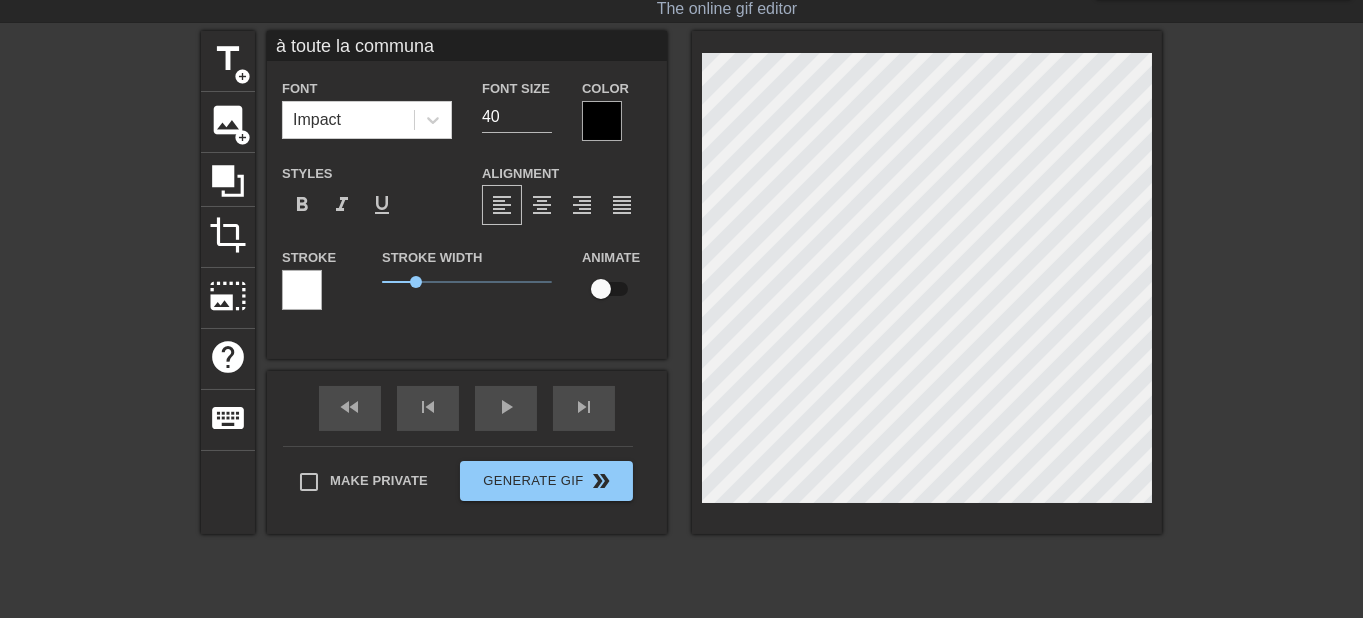 type on "à toute la communau" 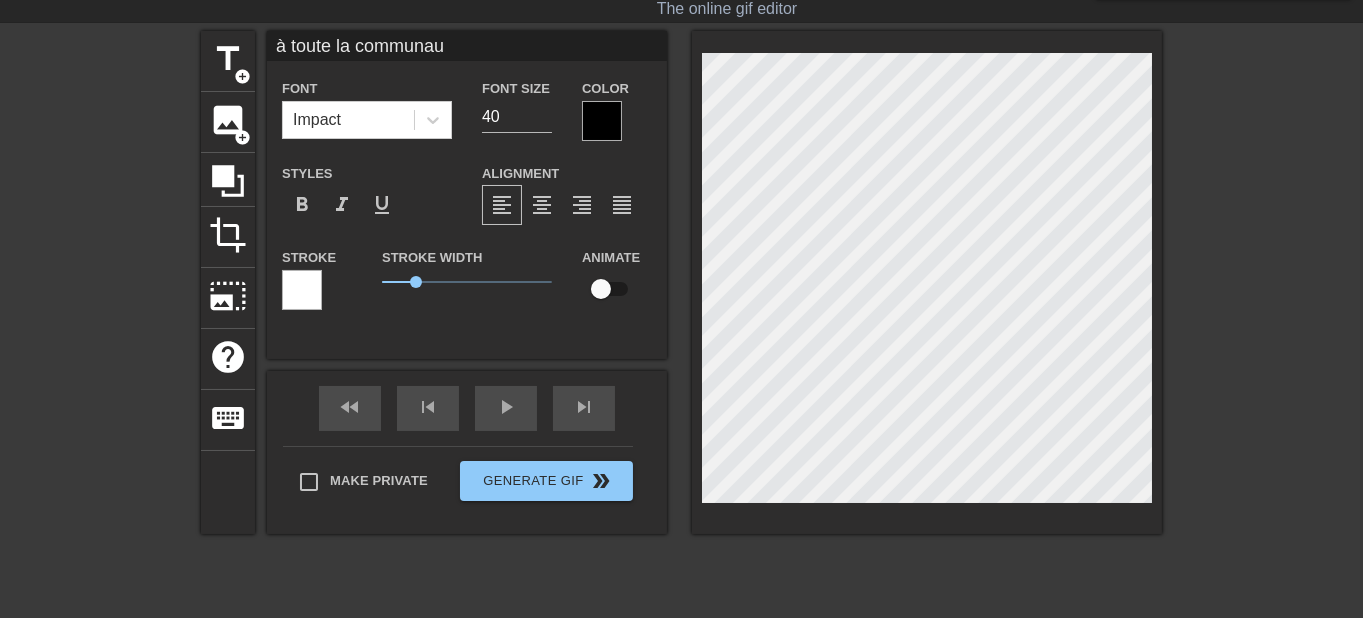 type on "à toute la communaut" 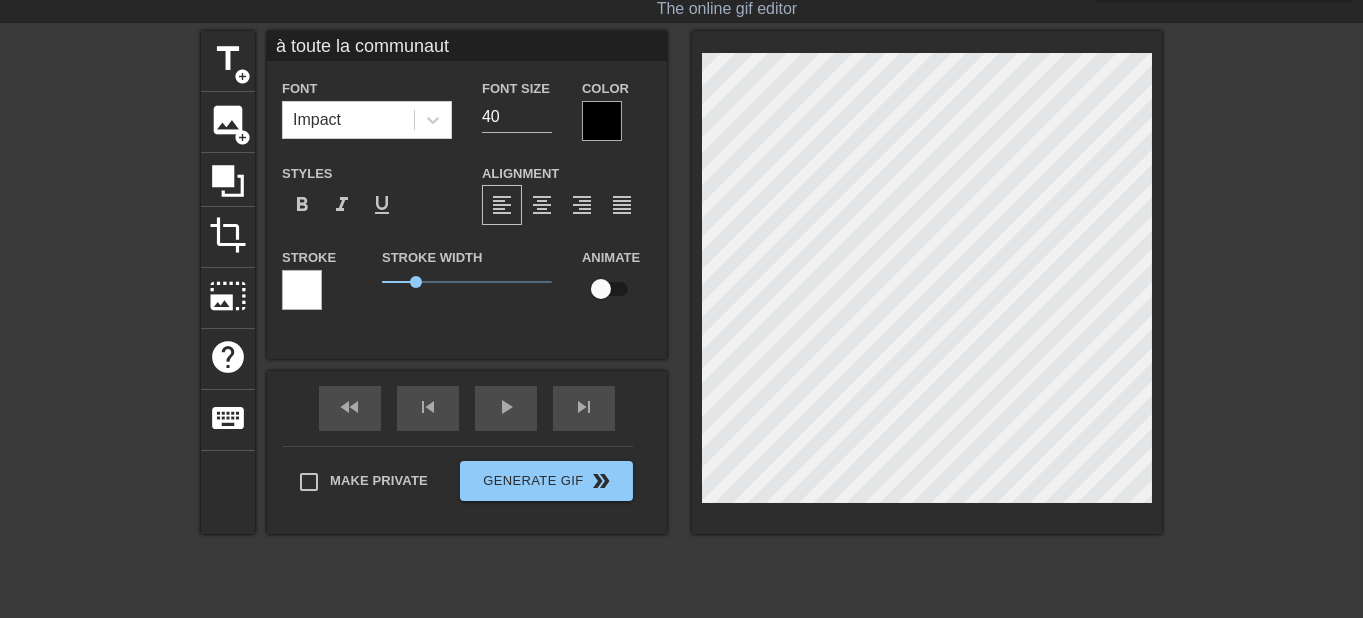 type on "à toute la communauté" 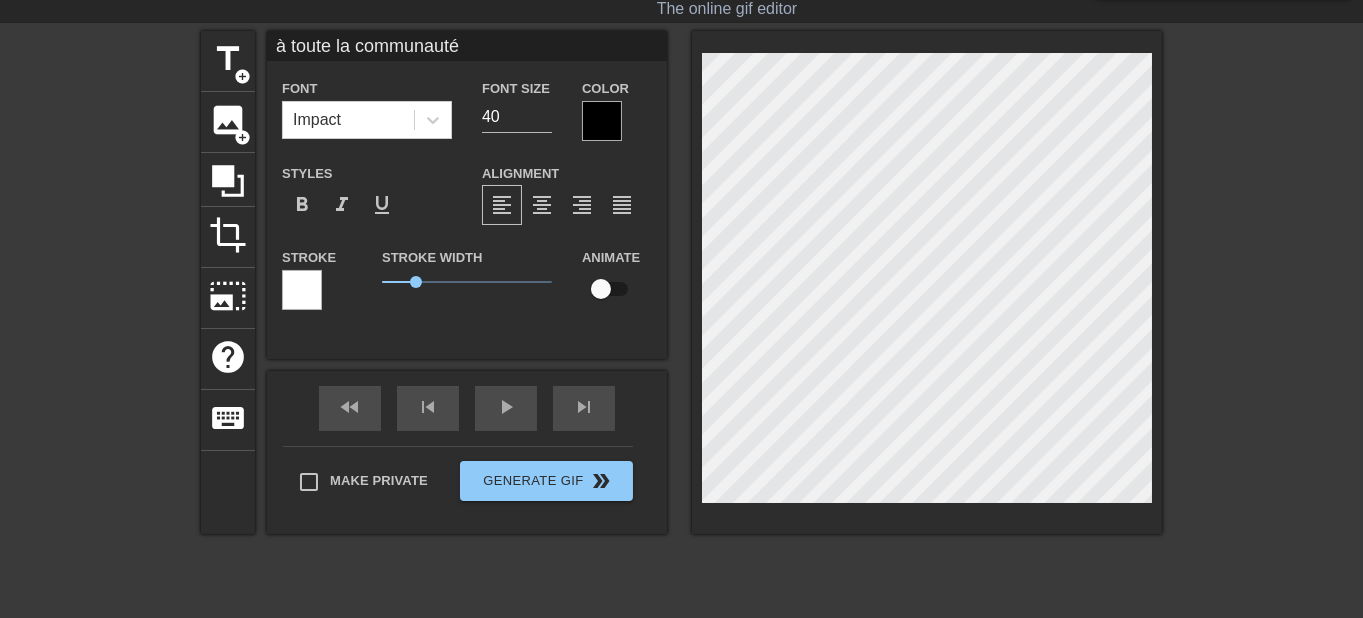 scroll, scrollTop: 0, scrollLeft: 7, axis: horizontal 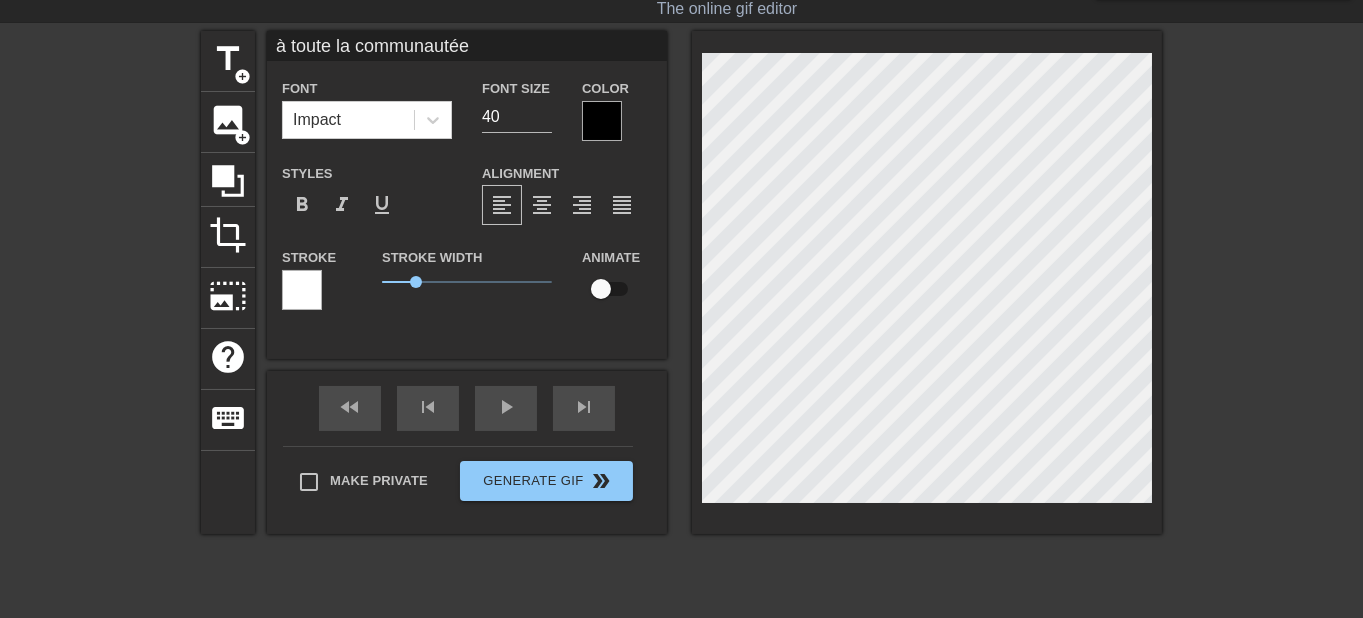 type on "à toute la communautéet" 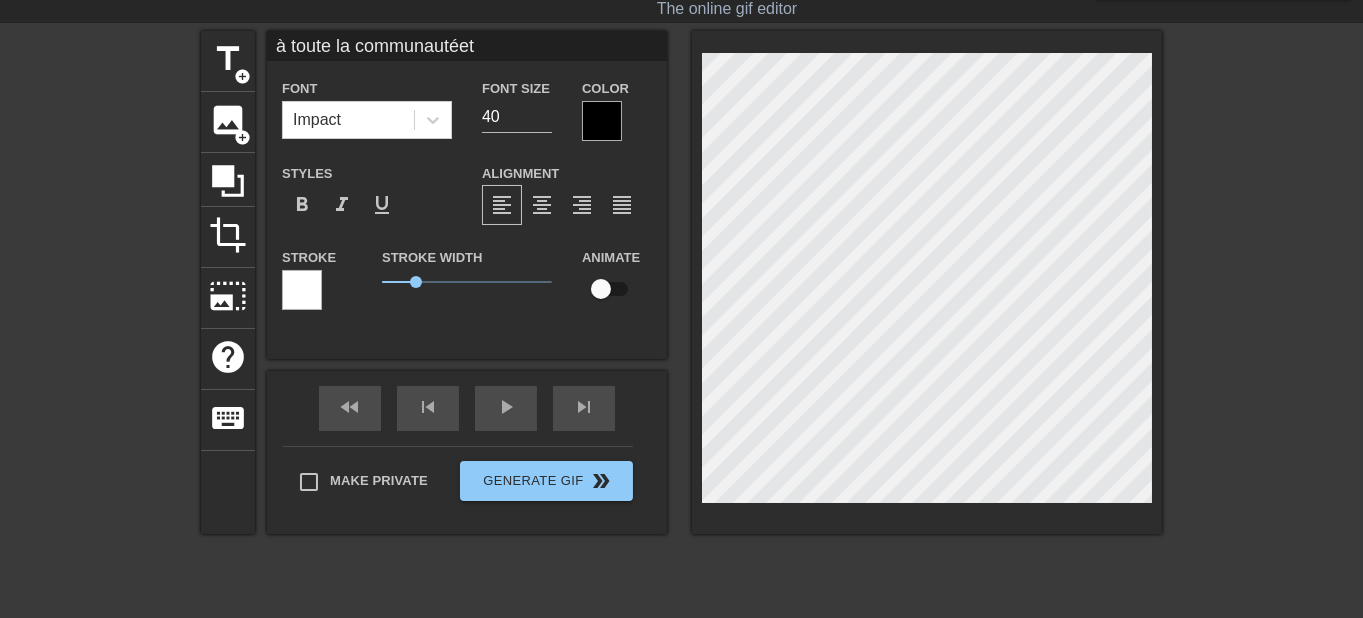 type on "à toute la communautéet" 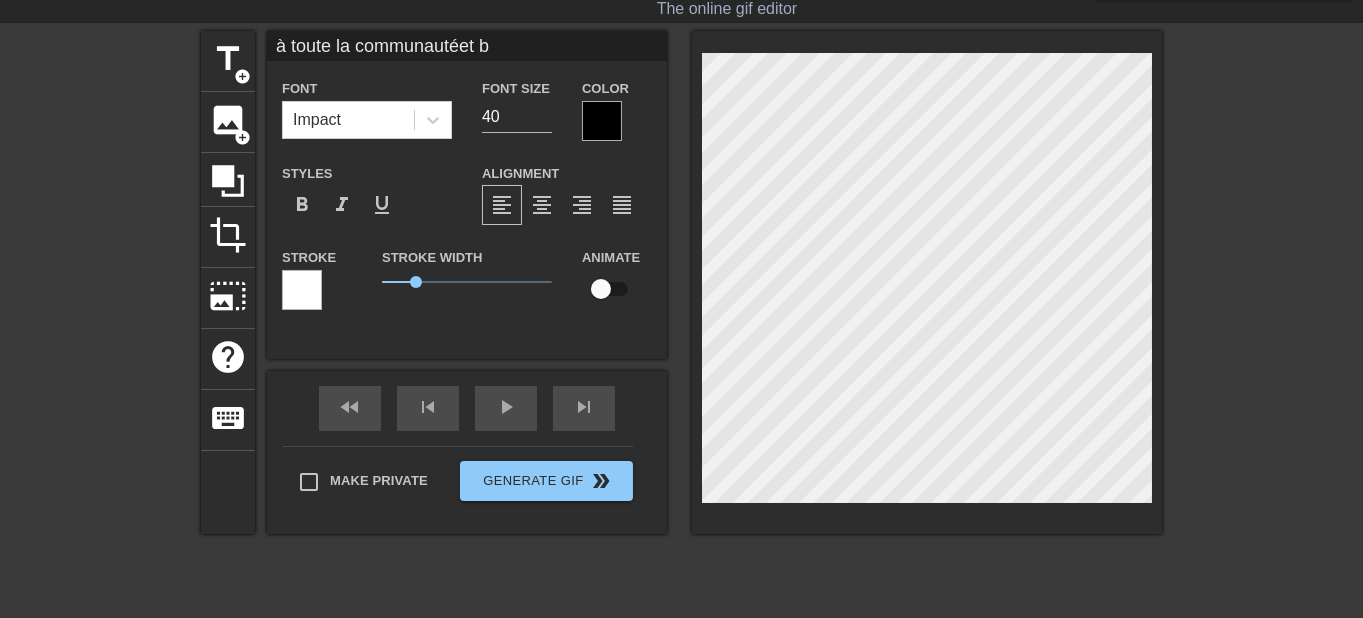 type on "à toute la communautéet bo" 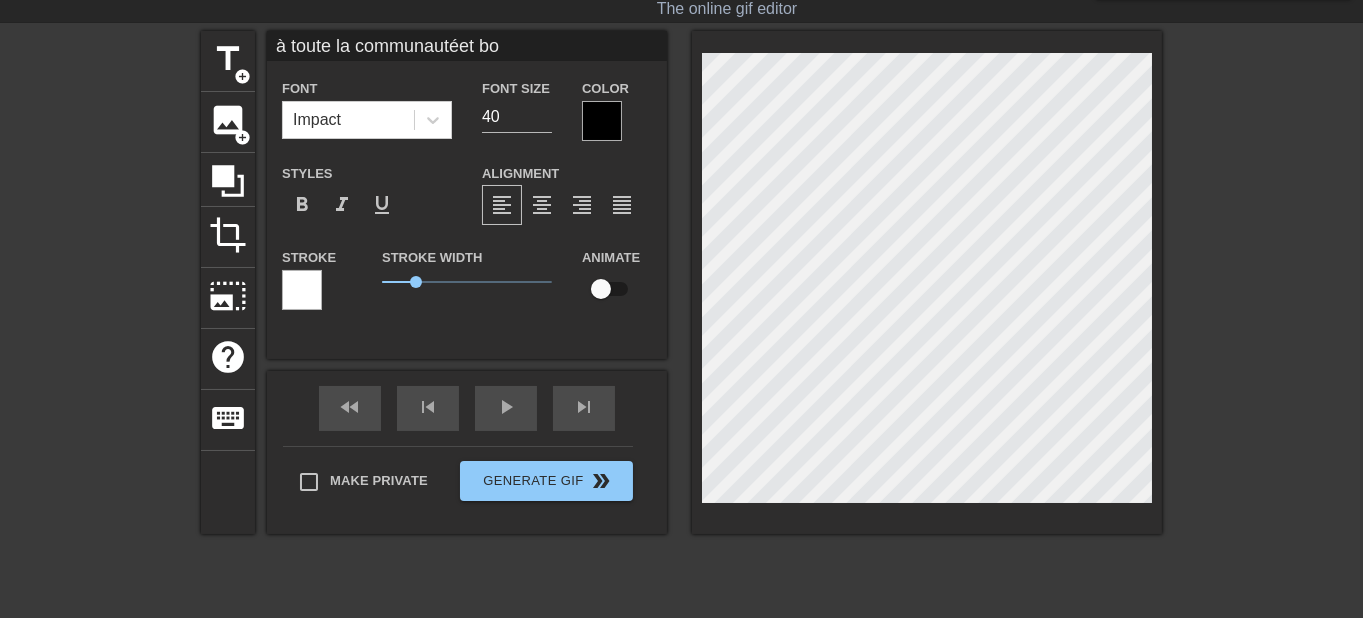 type on "à toute la communautéet bon" 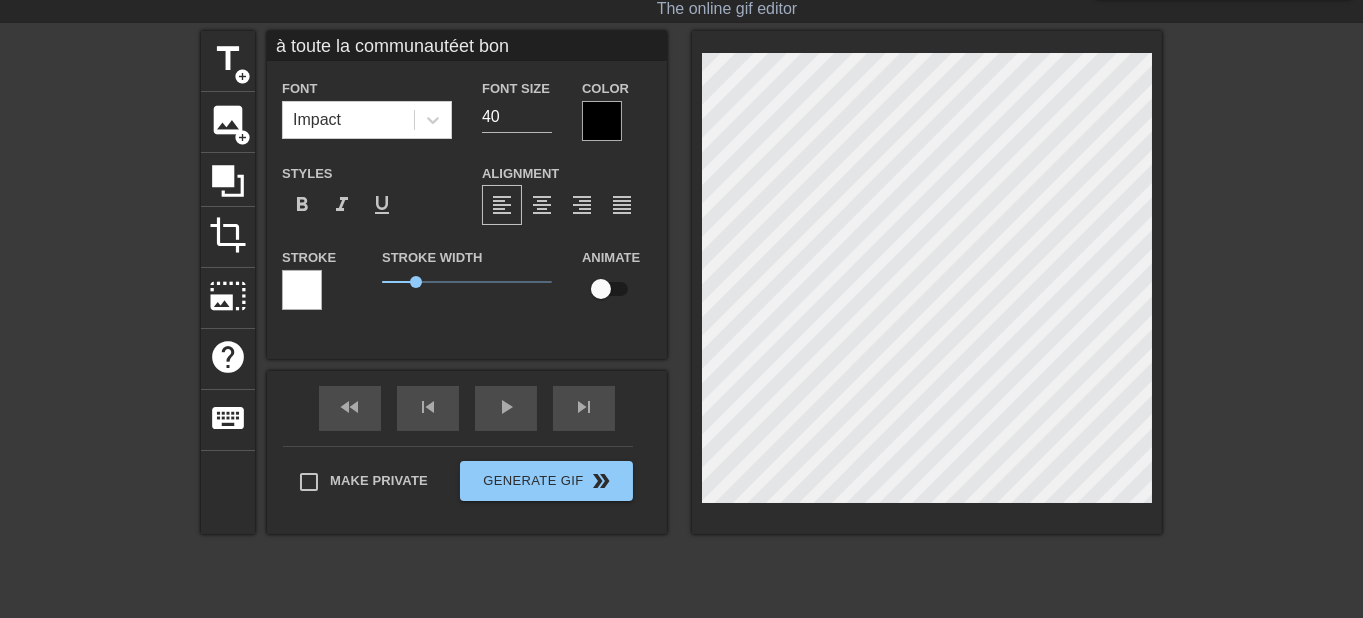 type on "à toute la communautéet [GEOGRAPHIC_DATA]" 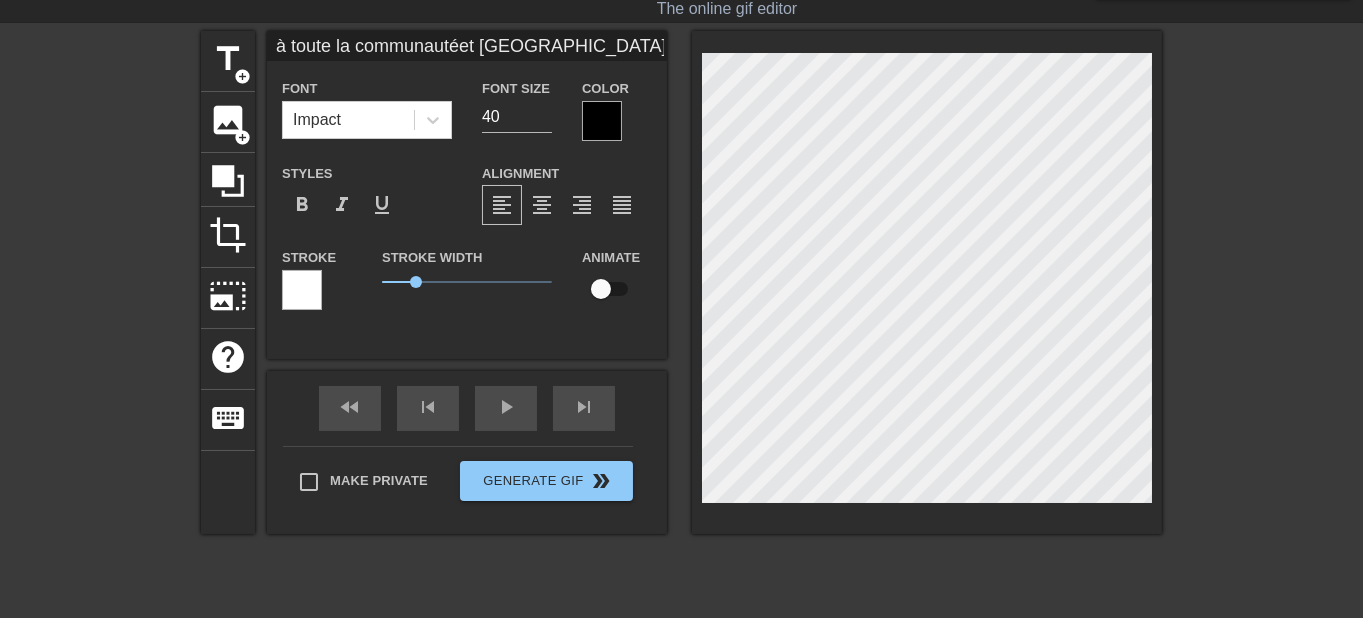 type on "à toute la communautéet bonne" 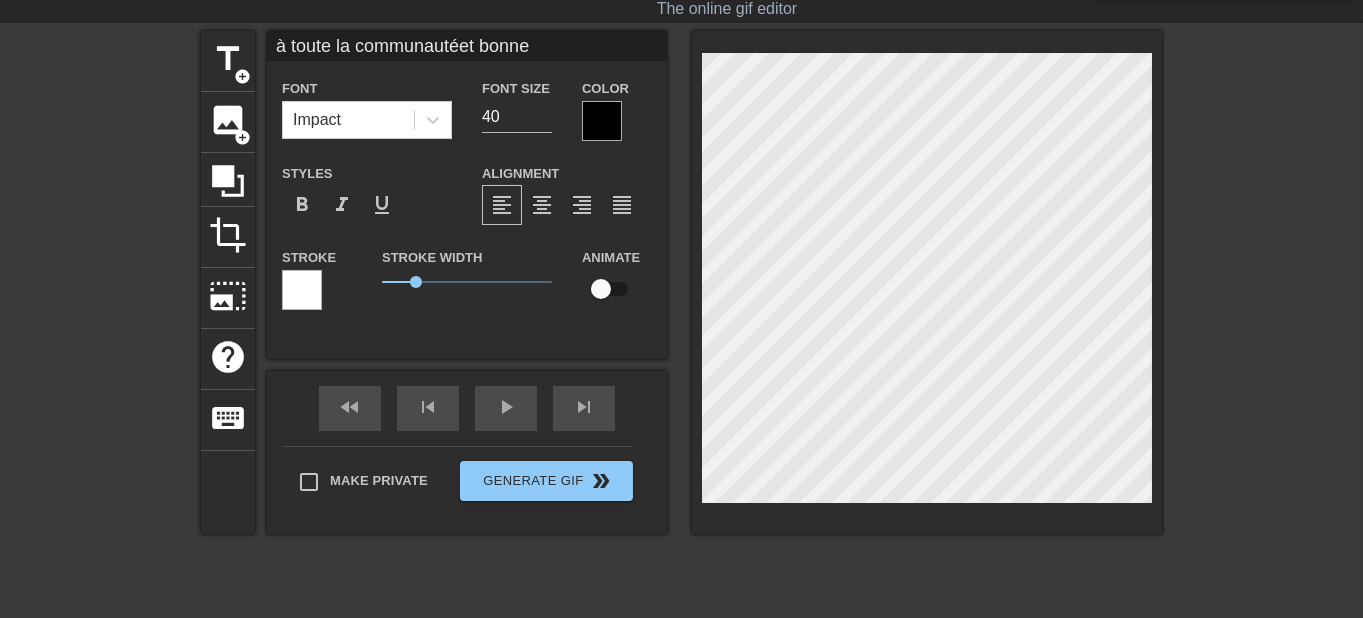 type on "à toute la communautéet bonnes" 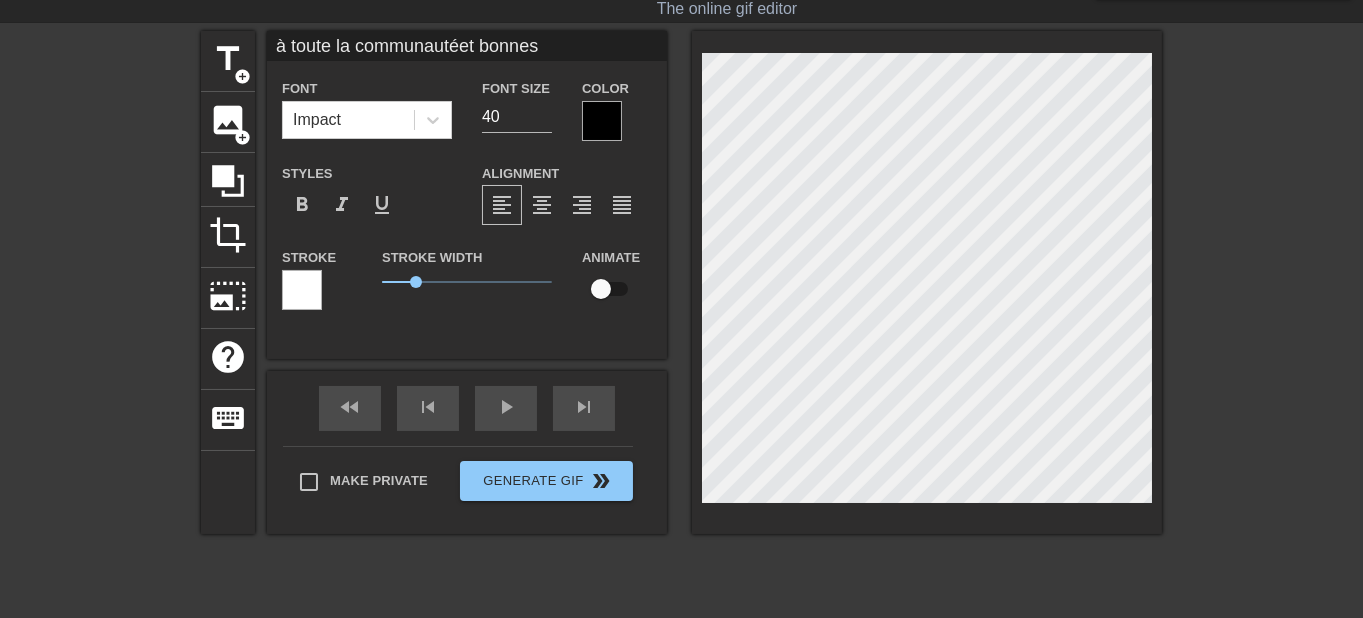 type on "à toute la communautéet bonnes" 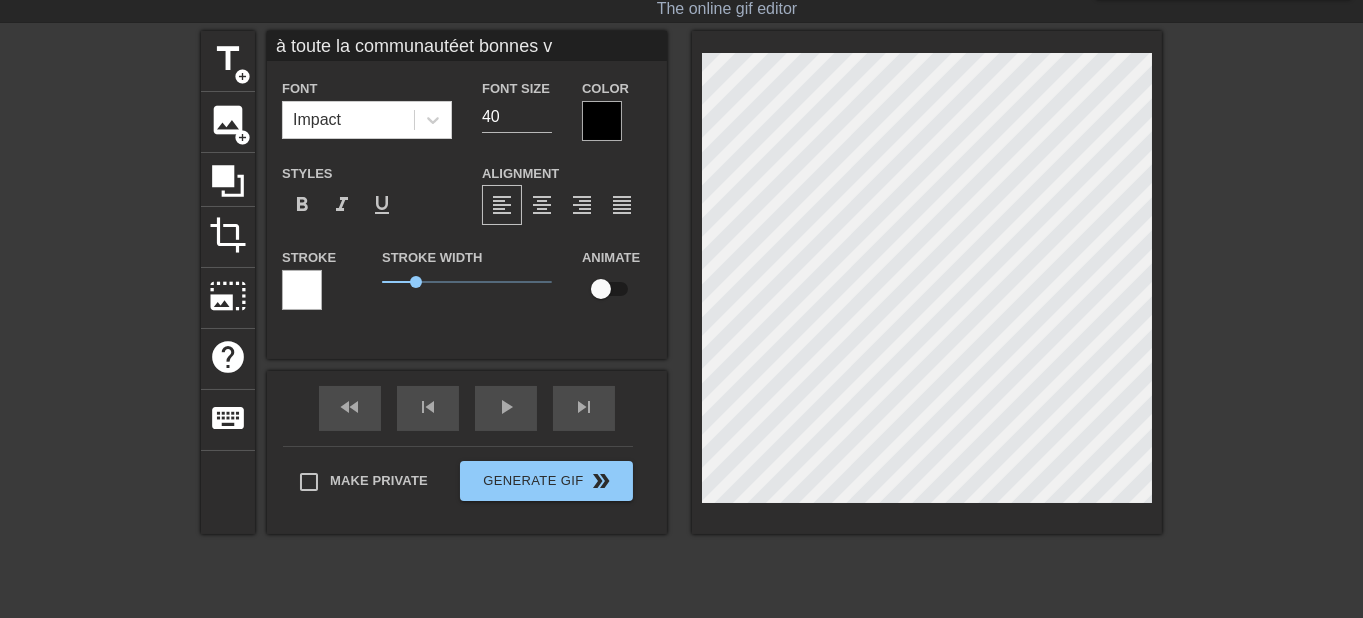 type on "à toute la communautéet bonnes va" 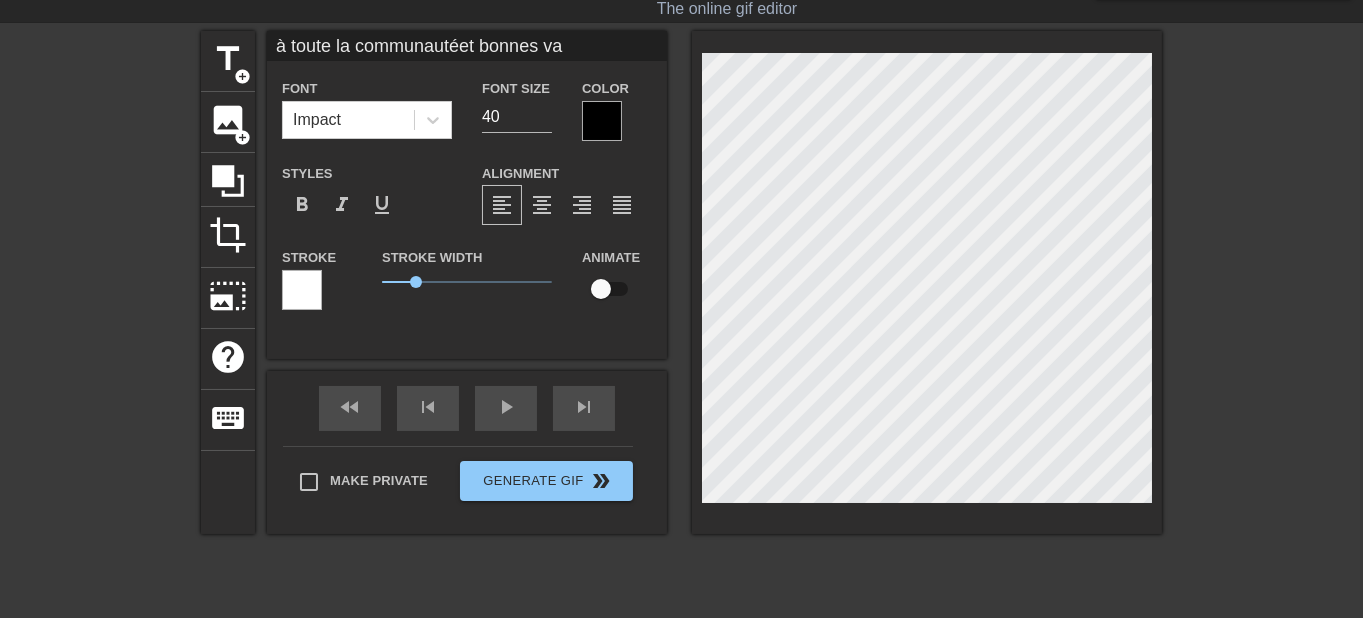 type on "à toute la communautéet bonnes vac" 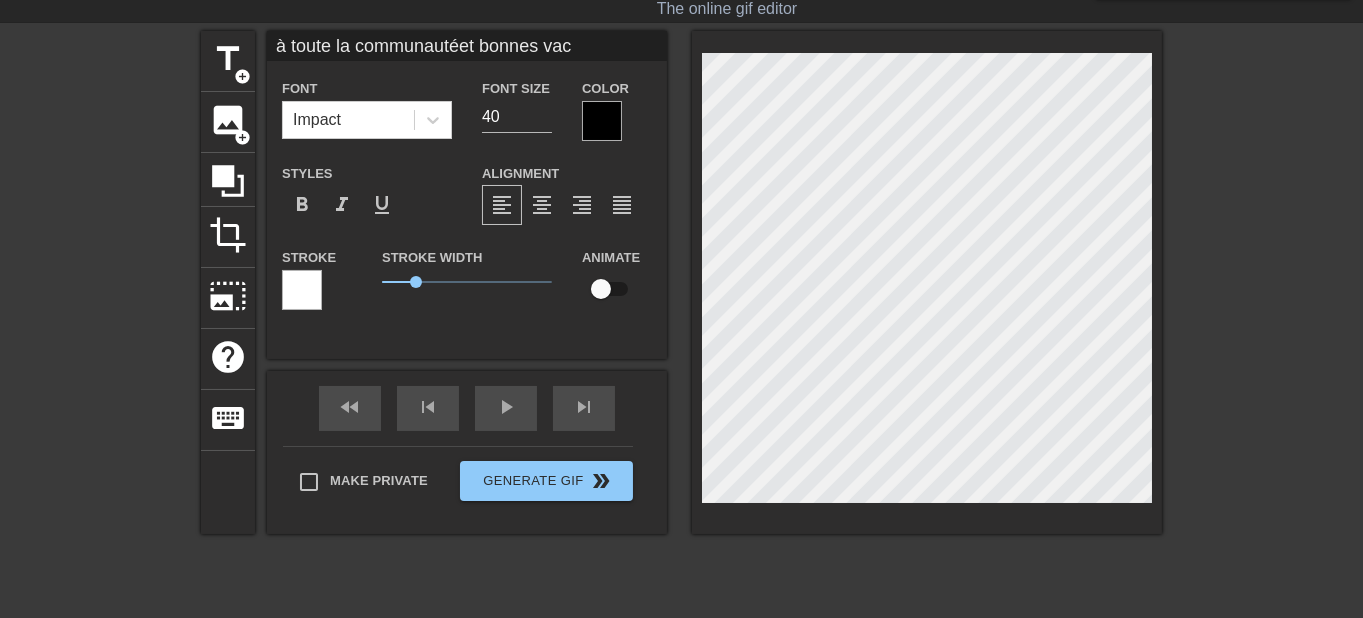 type on "à toute la communauté
et bonnes vac" 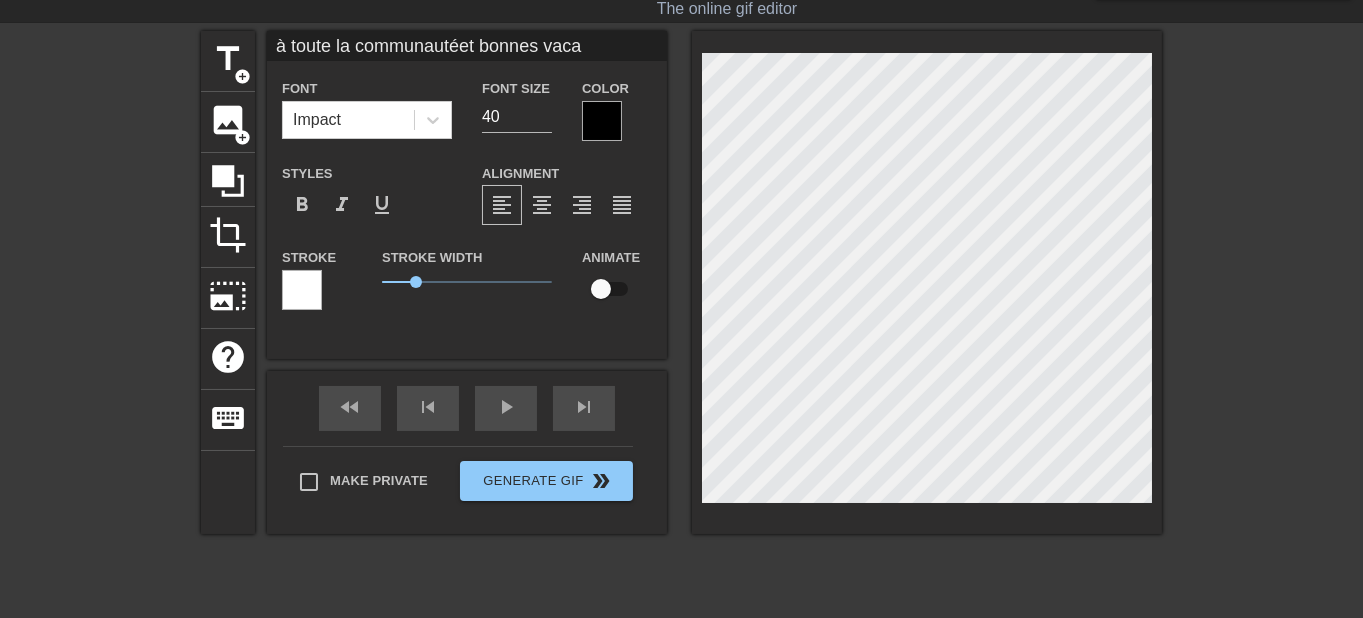 type on "à toute la communautéet bonnes vacan" 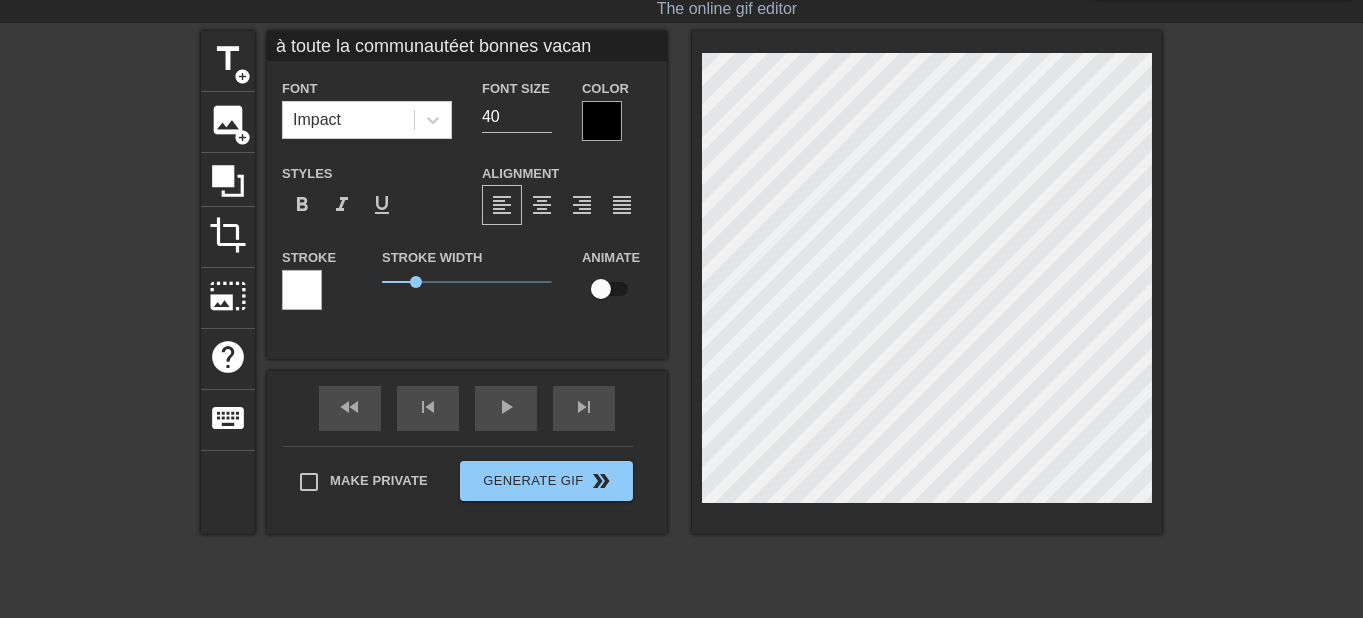 type on "à toute la communauté
et bonnes vacanc" 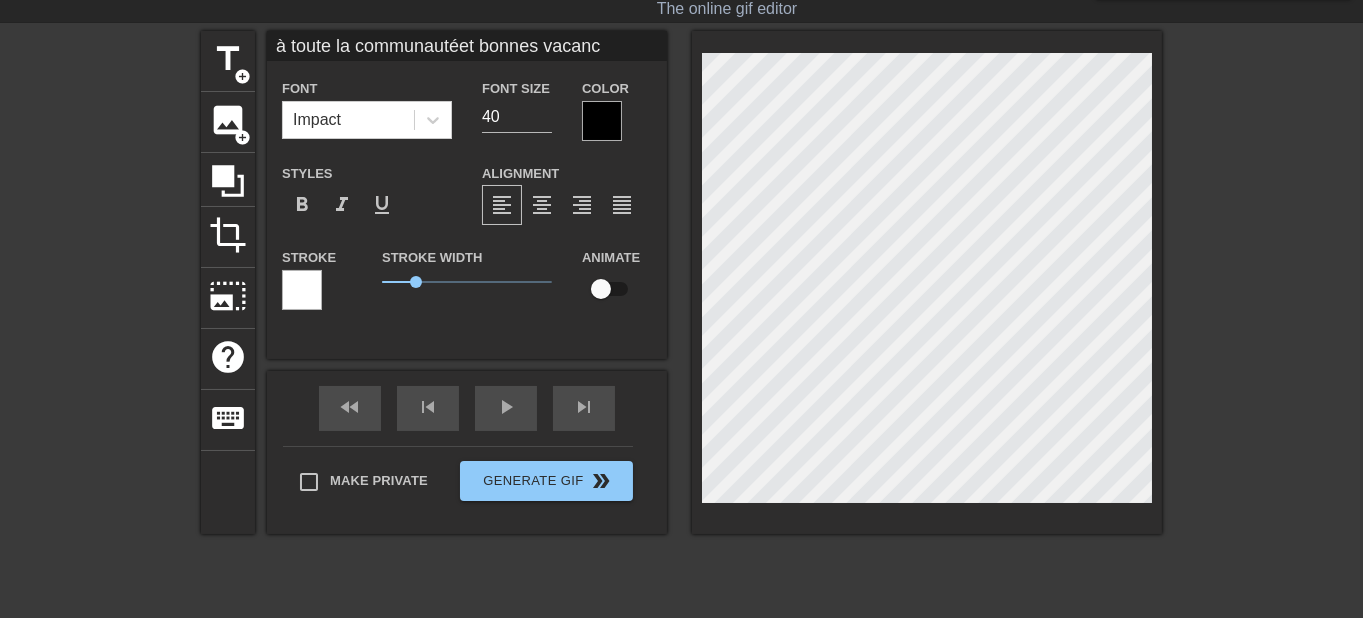 type on "à toute la communautéet bonnes vacance" 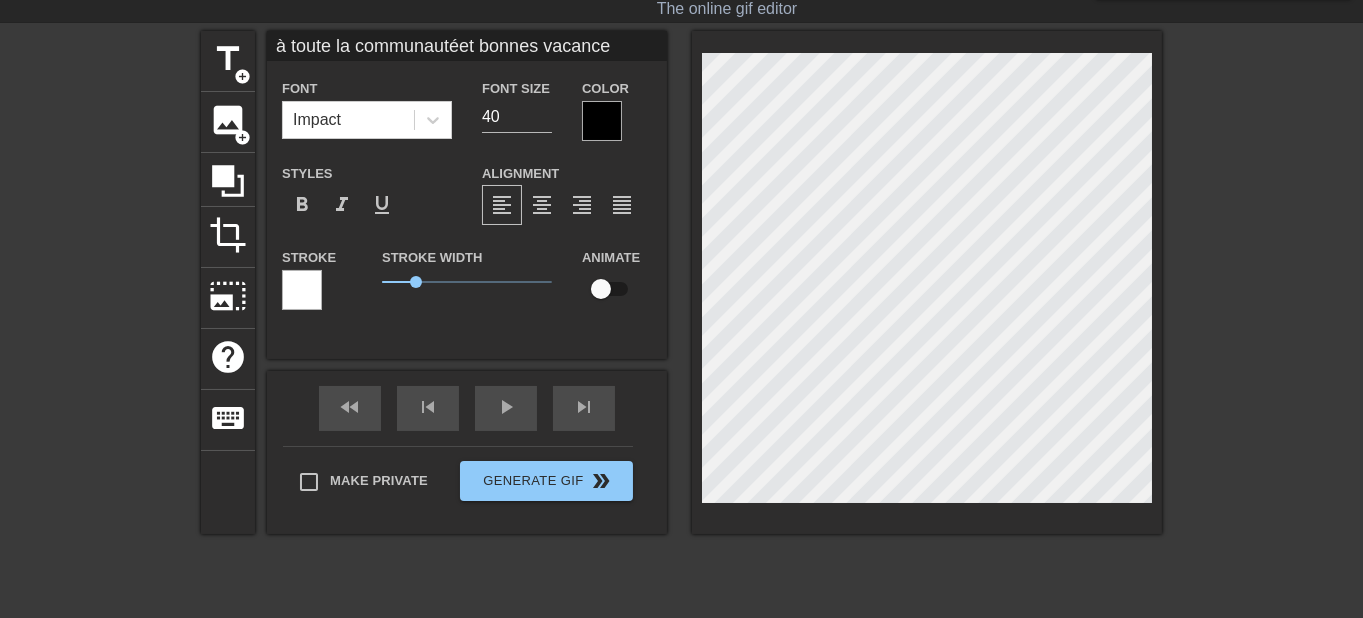 type on "à toute la communautéet bonnes vacances" 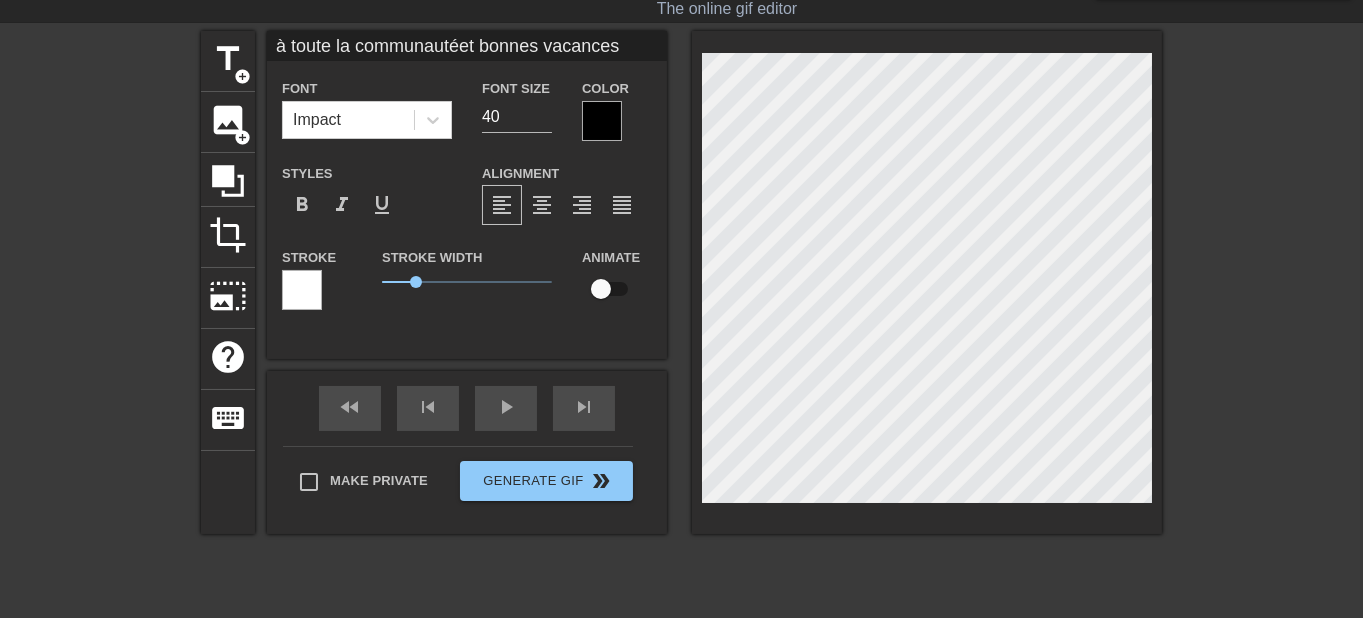 type on "à toute la communautéet bonnes vacances" 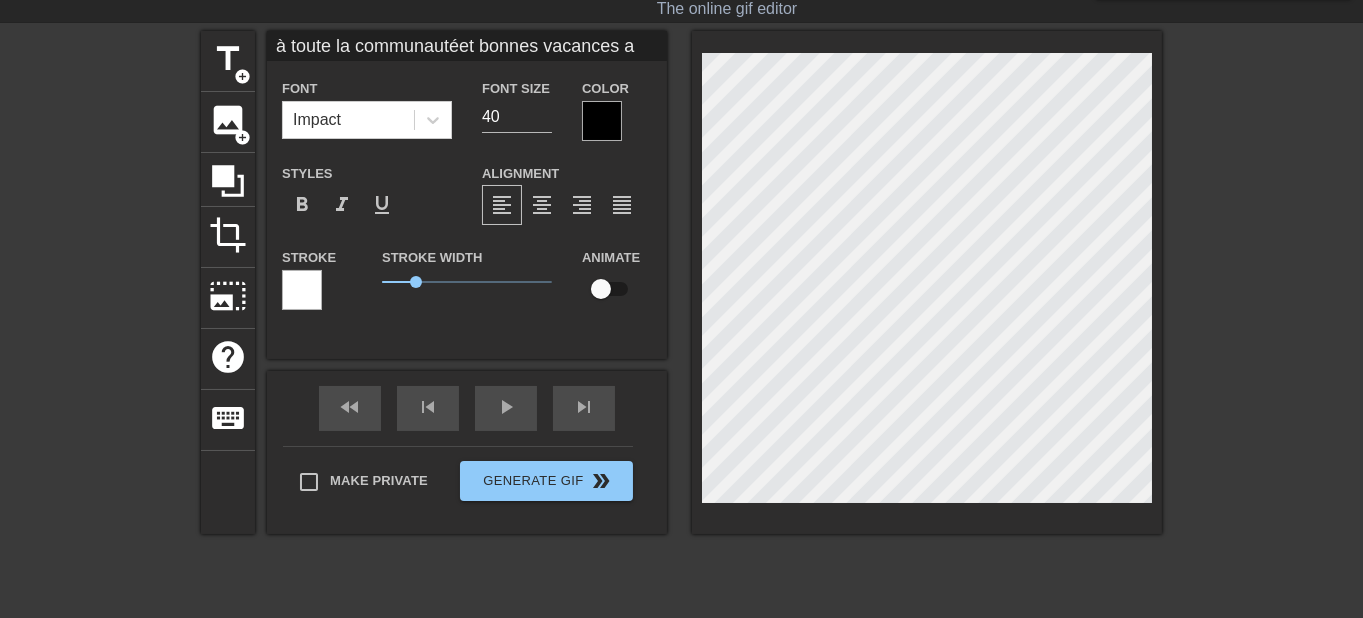 scroll, scrollTop: 1, scrollLeft: 7, axis: both 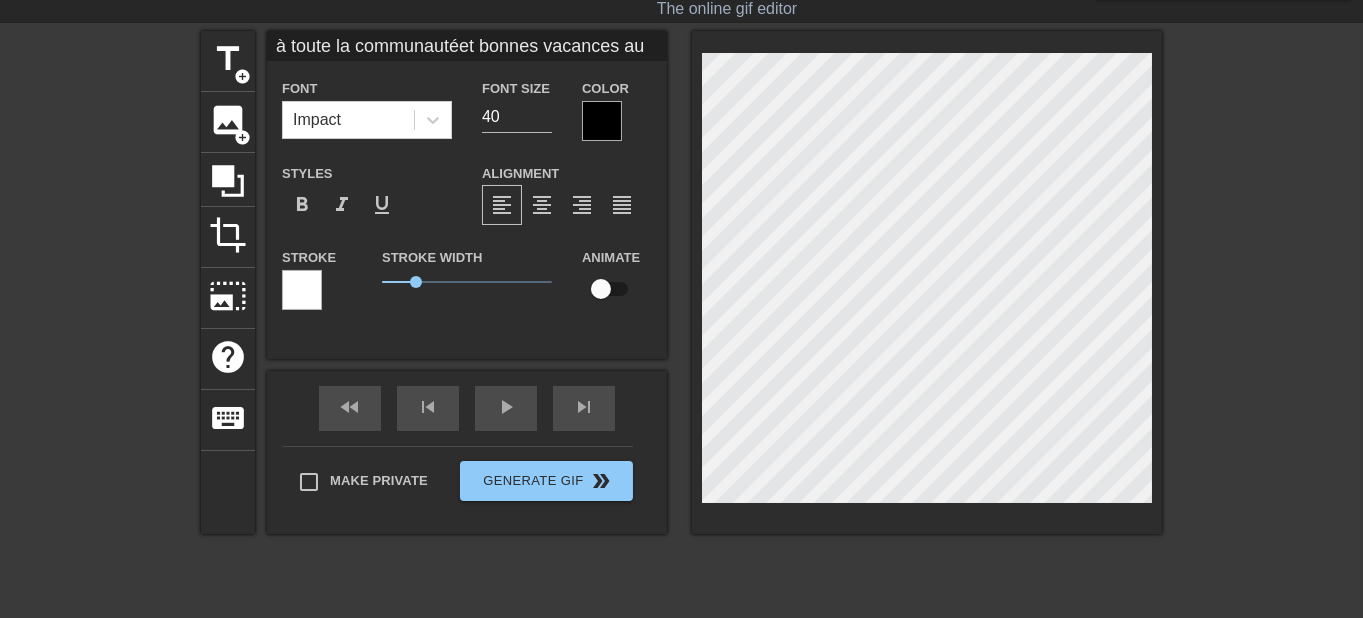 type on "à toute la communautéet bonnes vacances aux" 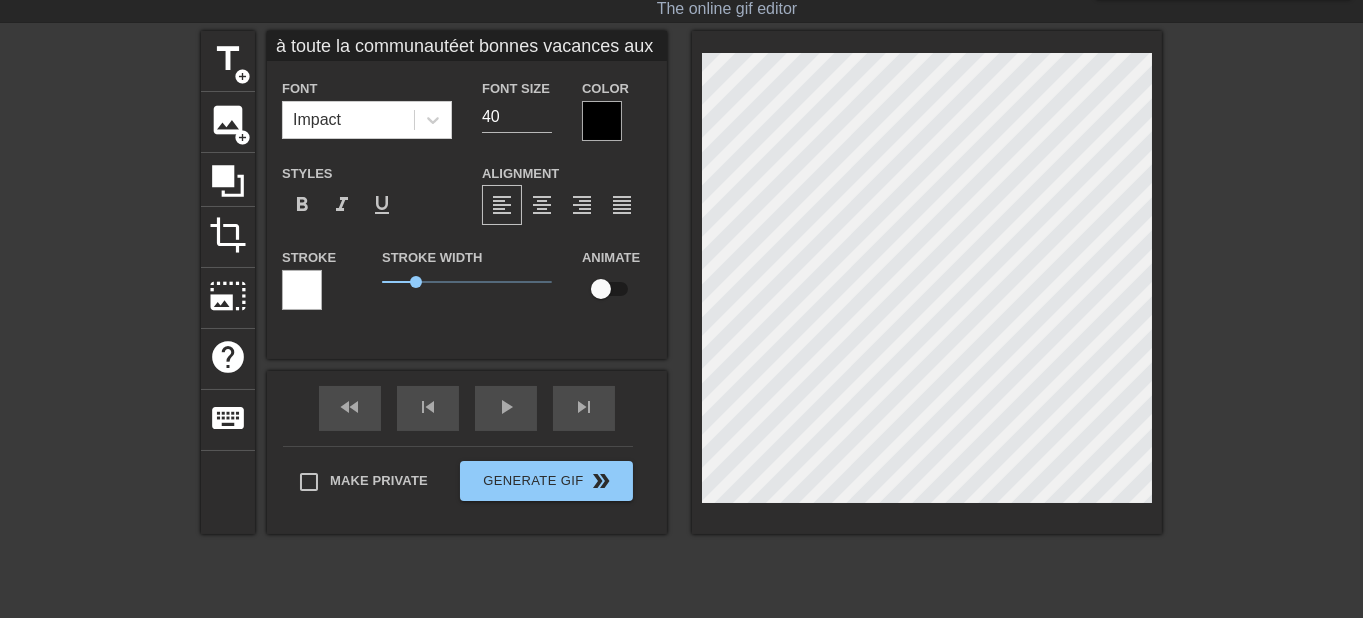 type on "à toute la communauté
et bonnes vacances aux" 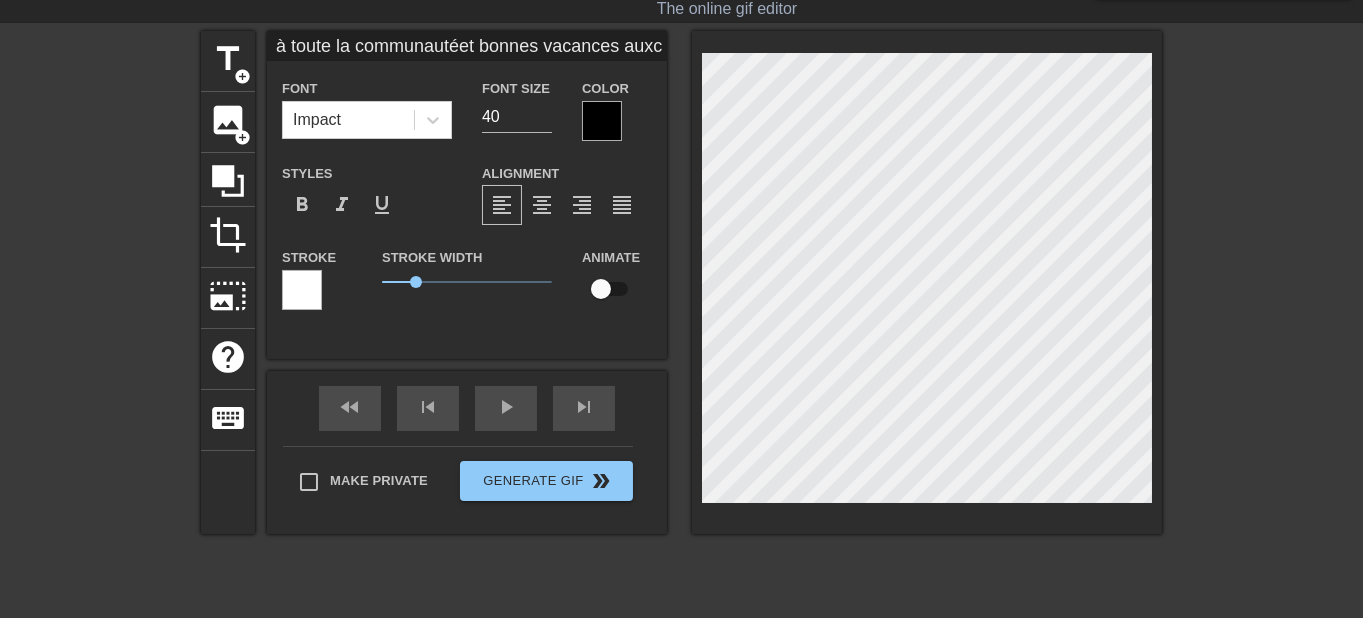 type on "à toute la communautéet bonnes vacances auxch" 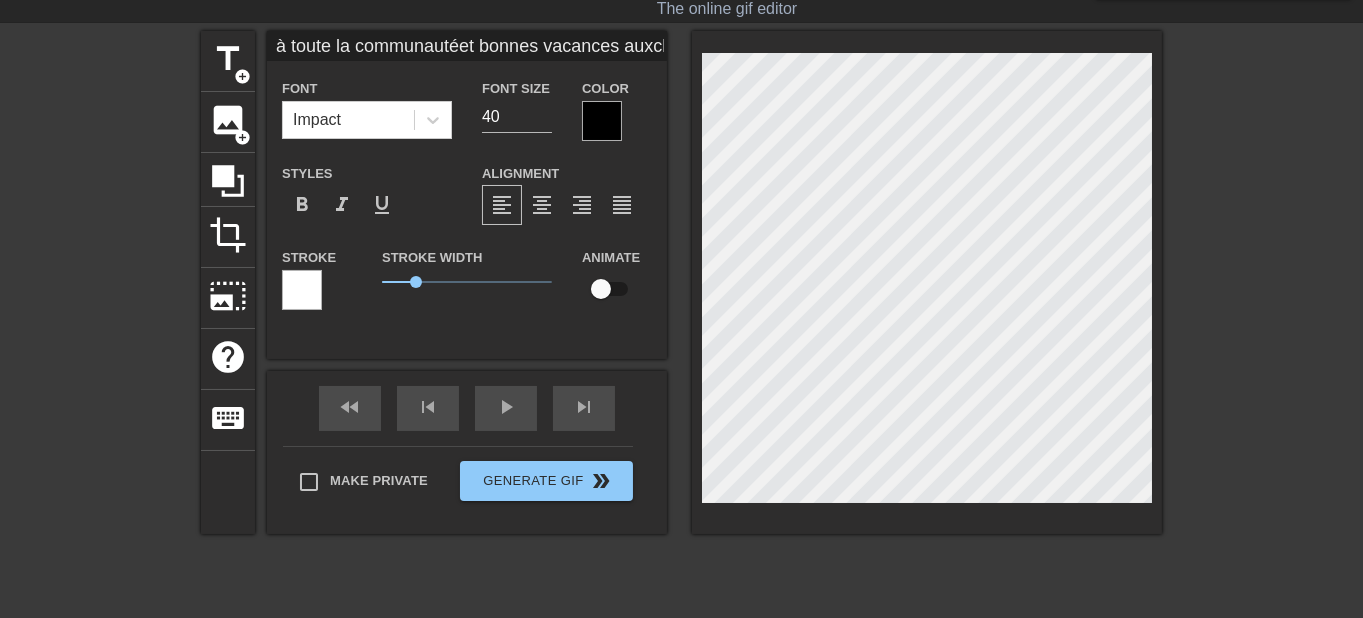type on "à toute la communautéet bonnes vacances auxcha" 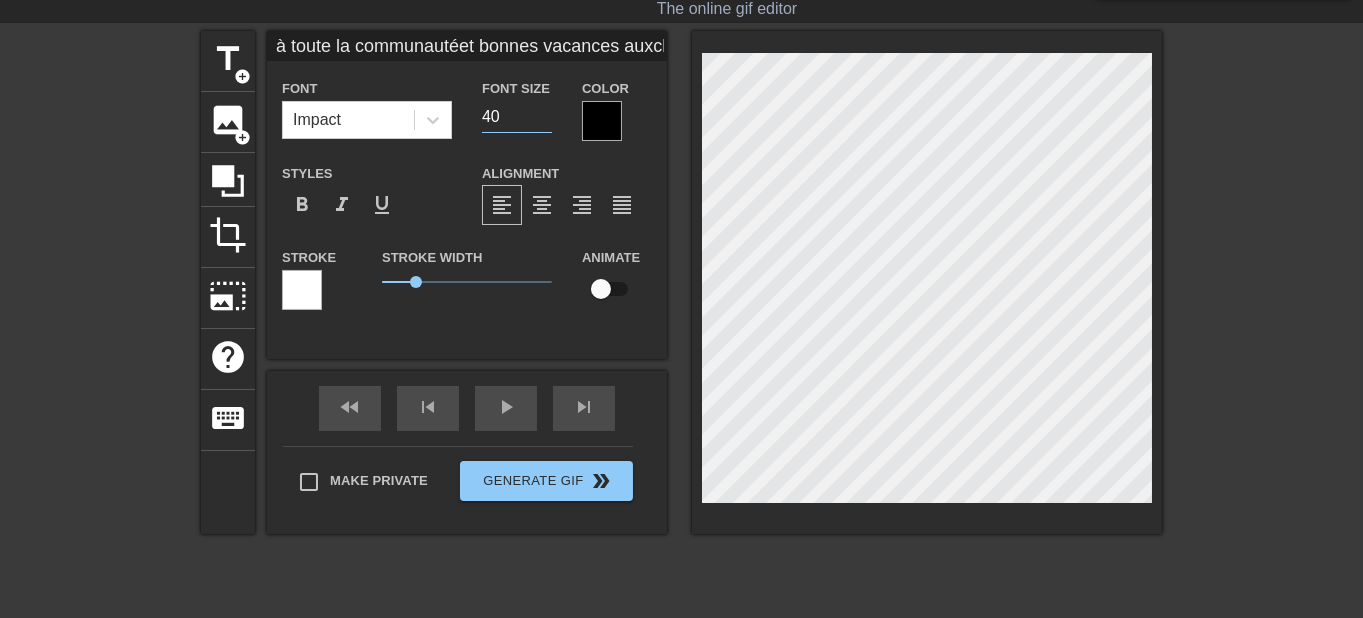 drag, startPoint x: 494, startPoint y: 119, endPoint x: 454, endPoint y: 120, distance: 40.012497 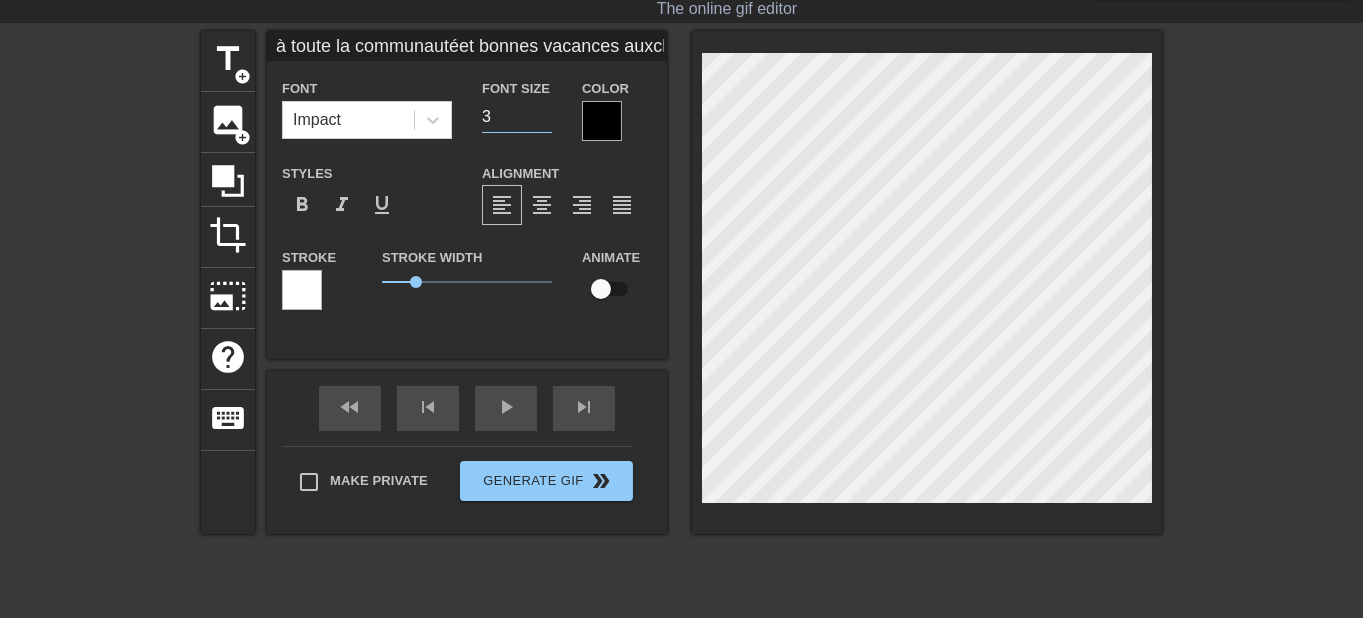 type on "à toute la communautéet bonnes vacances auxchanceux !" 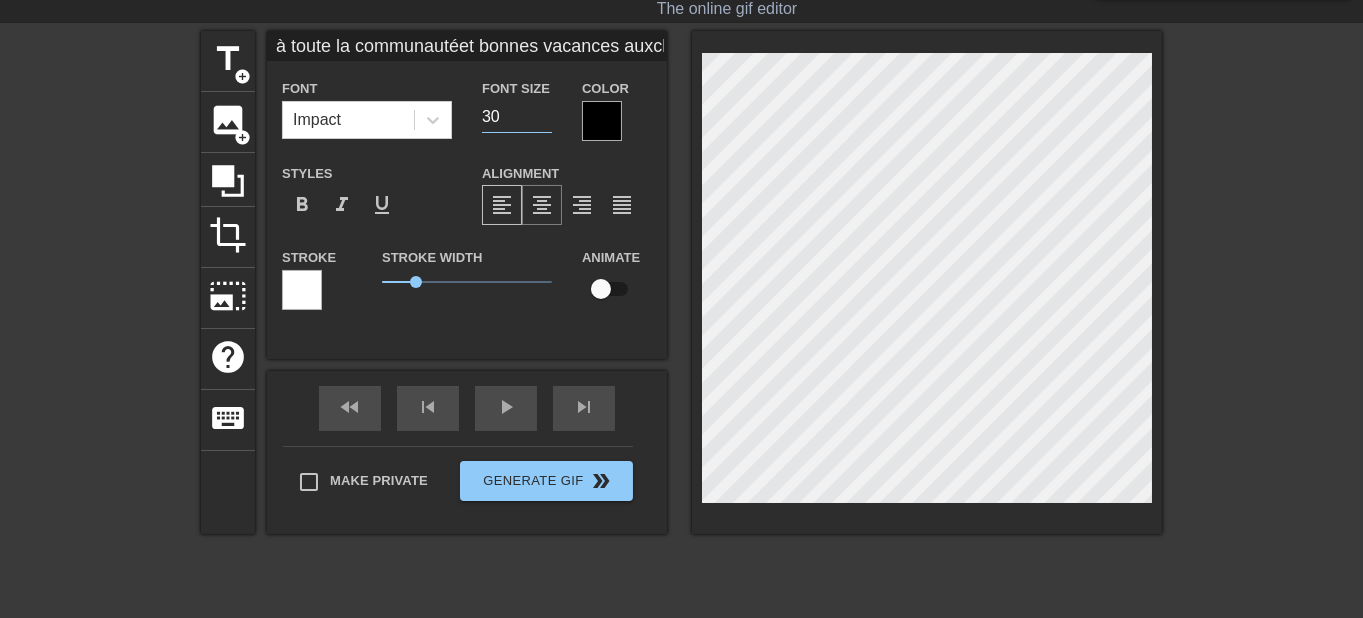 type on "30" 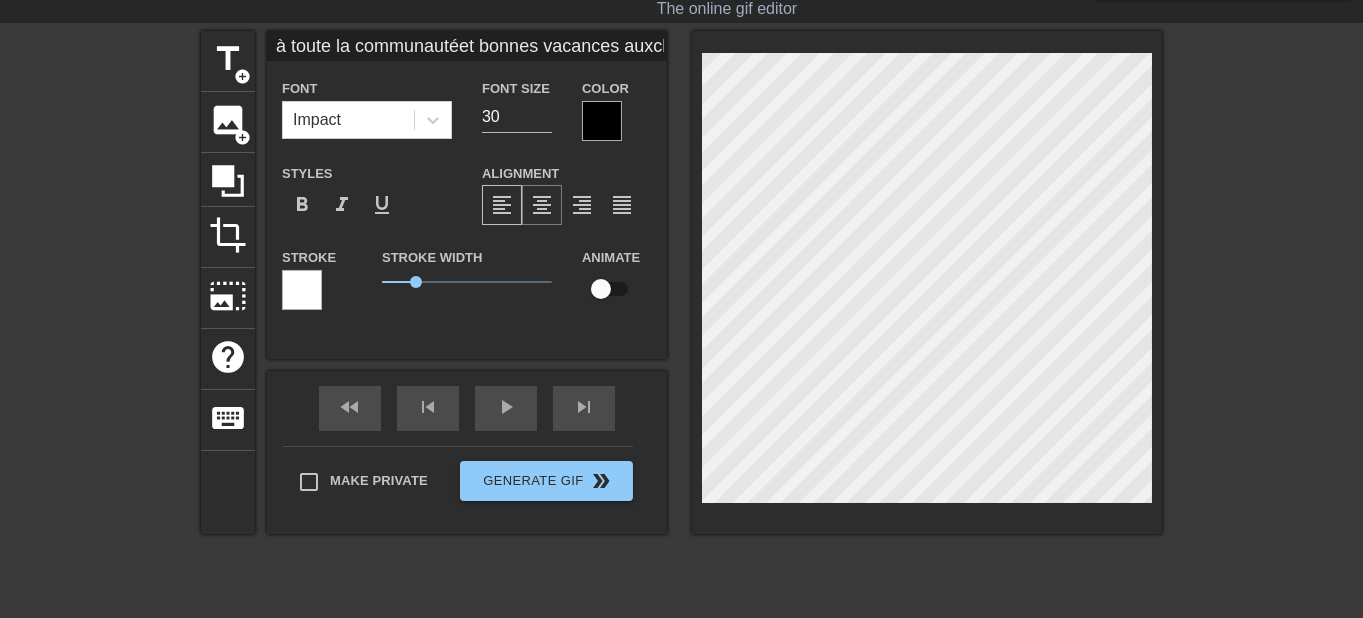click on "format_align_center" at bounding box center [542, 205] 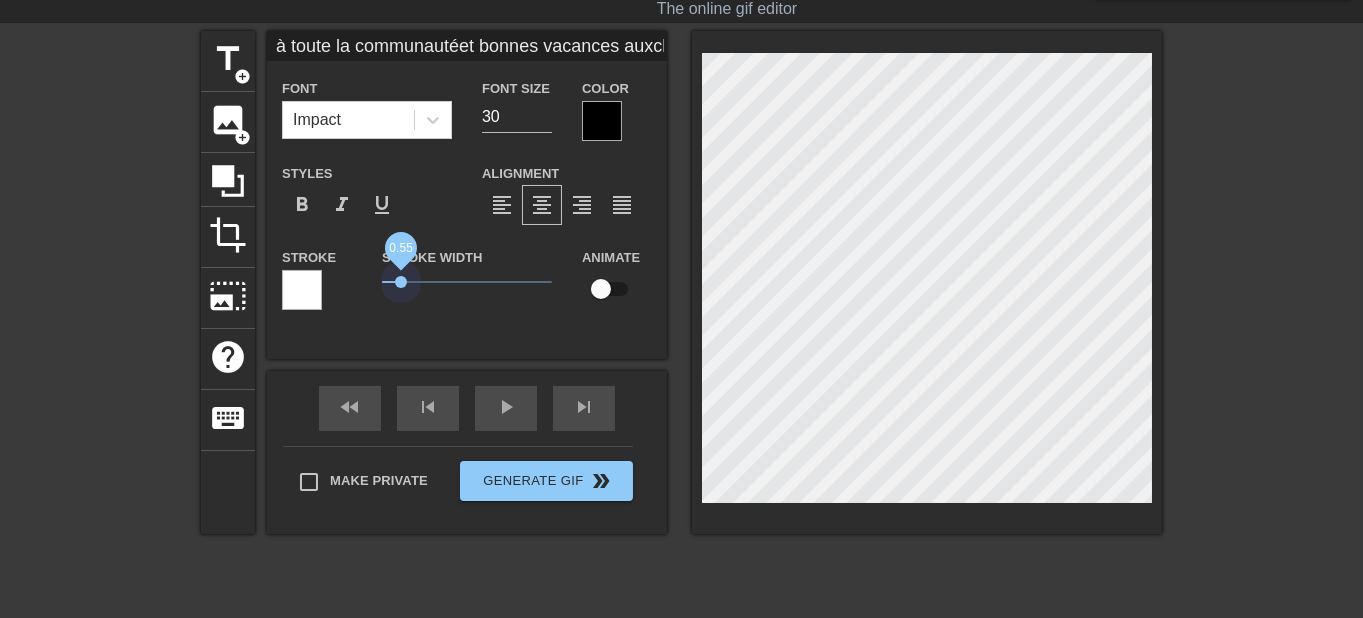 type on "à toute la communautéet bonnes vacances auxchanceux !" 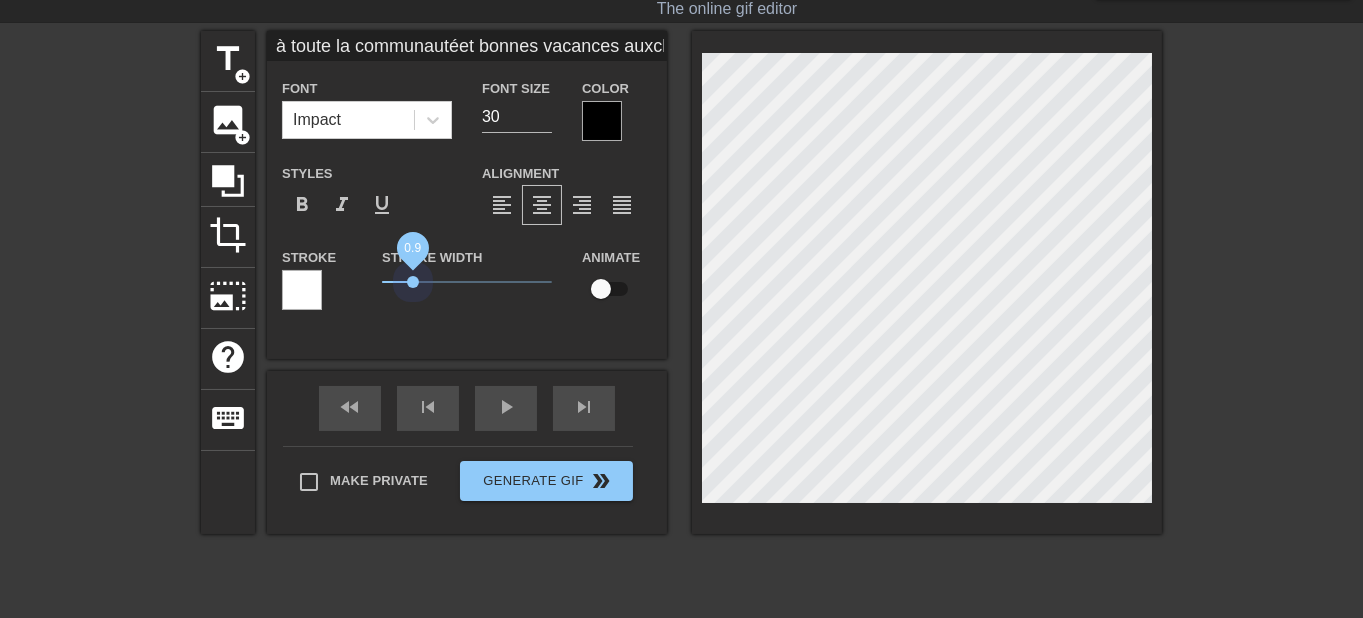 drag, startPoint x: 402, startPoint y: 281, endPoint x: 400, endPoint y: 291, distance: 10.198039 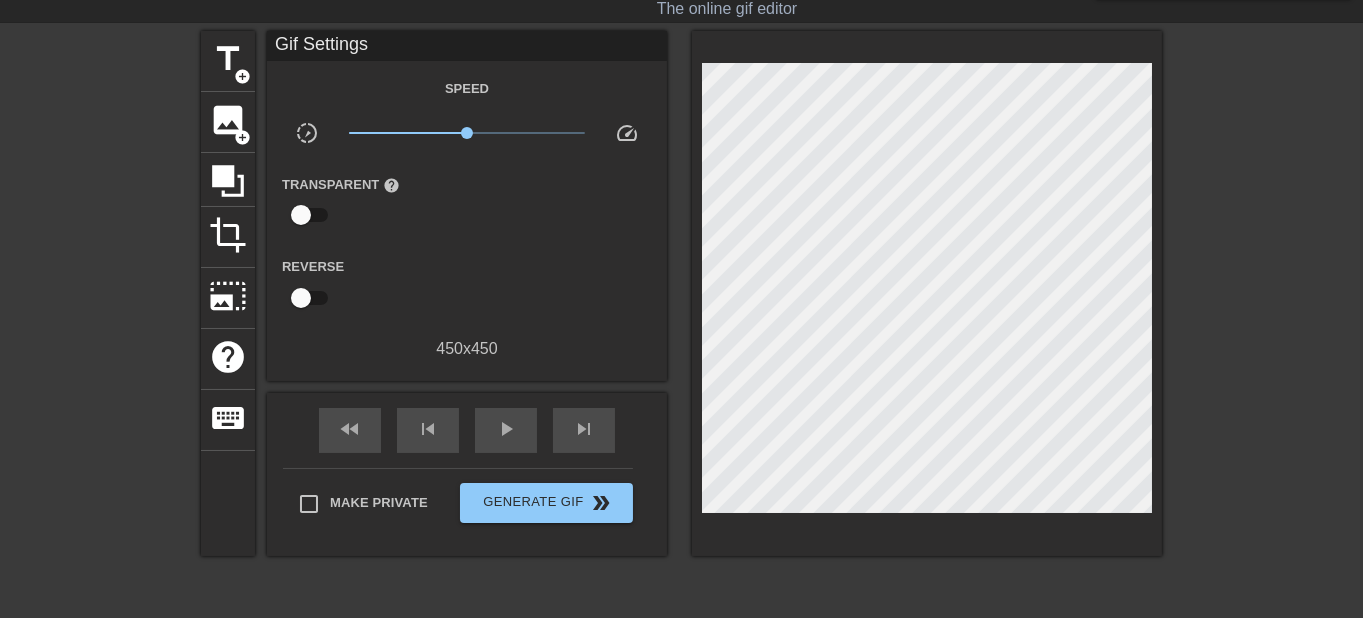 click on "title add_circle image add_circle crop photo_size_select_large help keyboard Gif Settings Speed slow_motion_video x1.00 speed Transparent help Reverse 450  x  450 fast_rewind skip_previous play_arrow skip_next Make Private Generate Gif double_arrow" at bounding box center [681, 331] 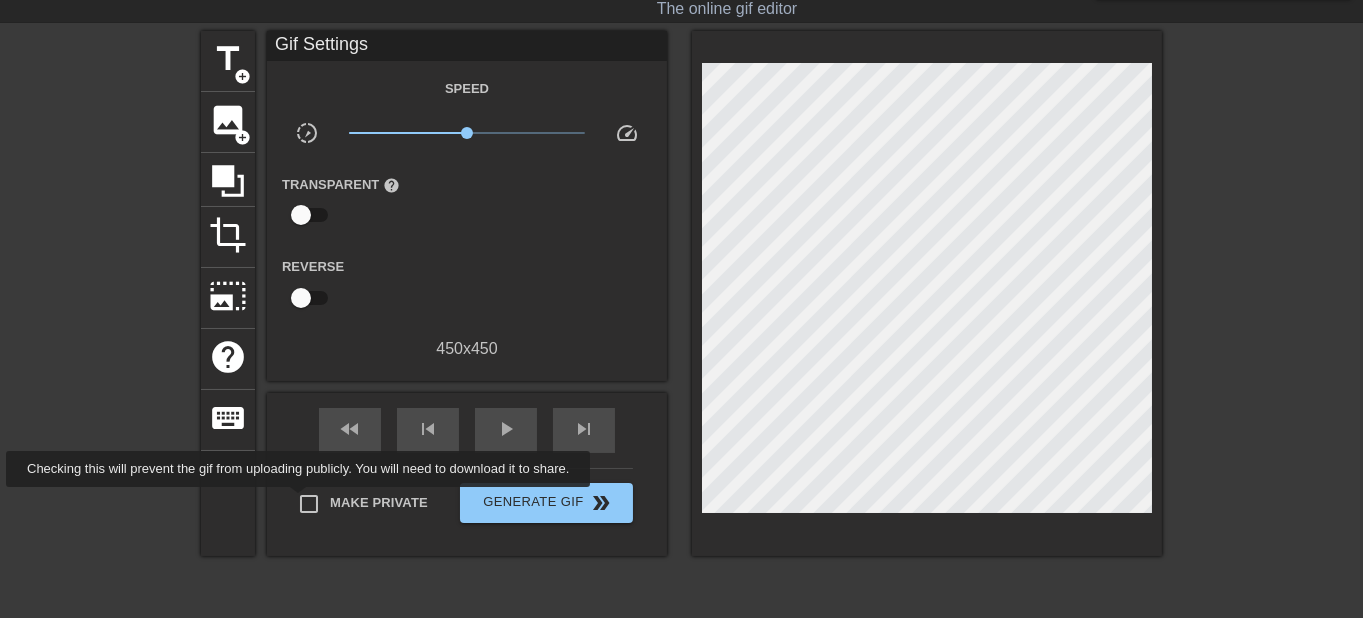 click on "Make Private" at bounding box center [309, 504] 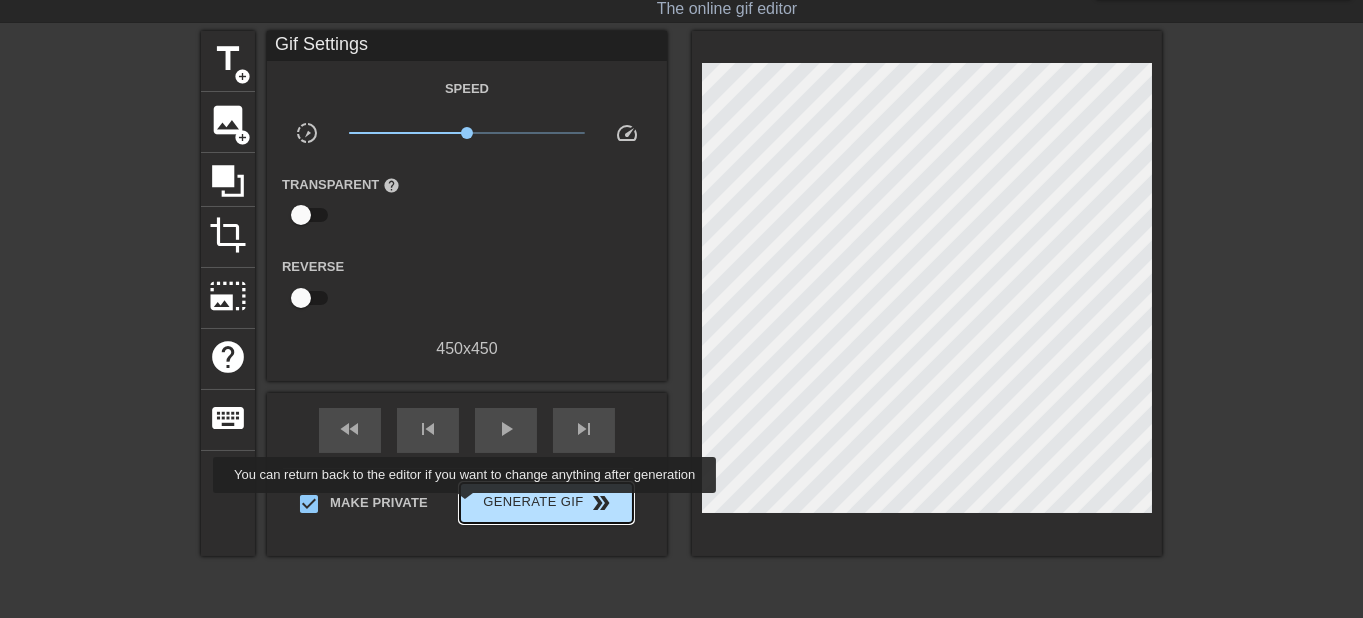 click on "Generate Gif double_arrow" at bounding box center (546, 503) 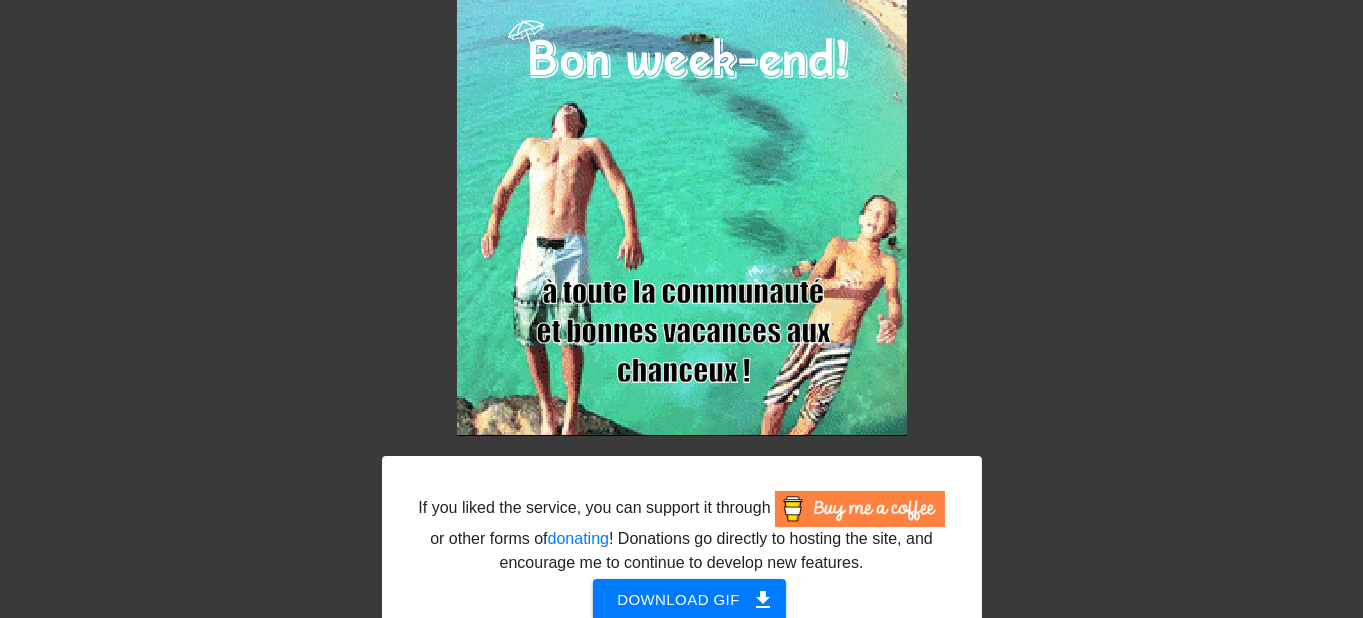 scroll, scrollTop: 185, scrollLeft: 0, axis: vertical 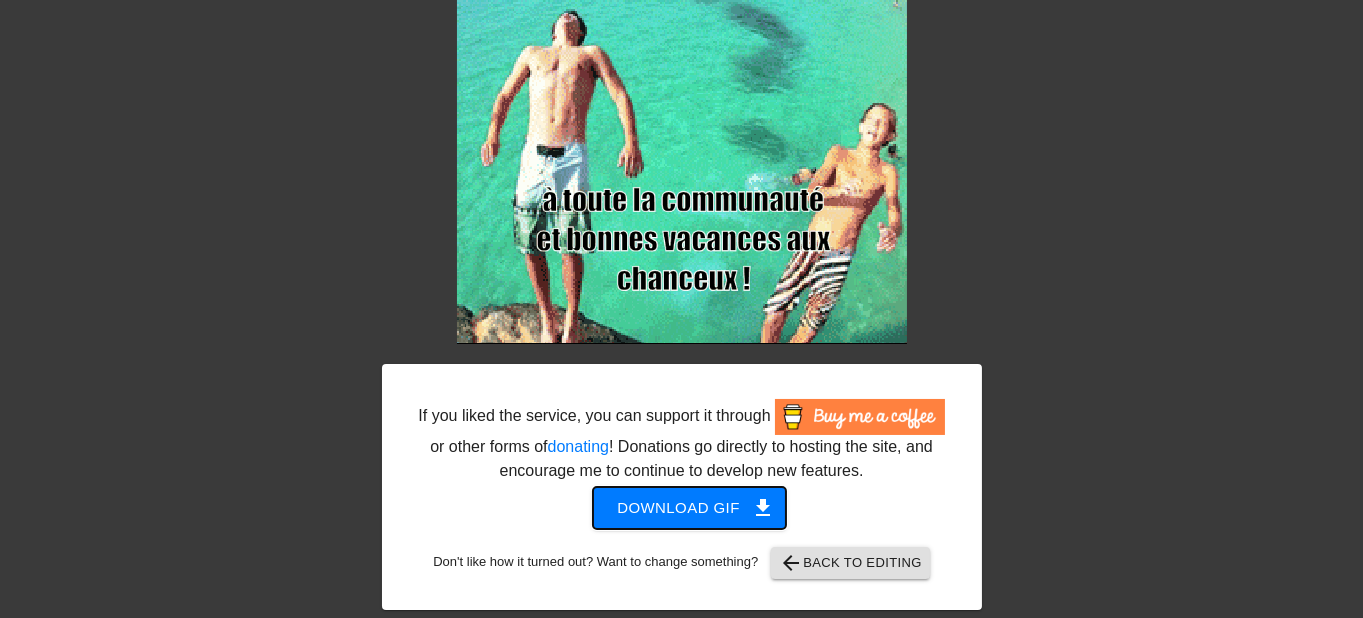 click on "Download gif get_app" at bounding box center [689, 508] 